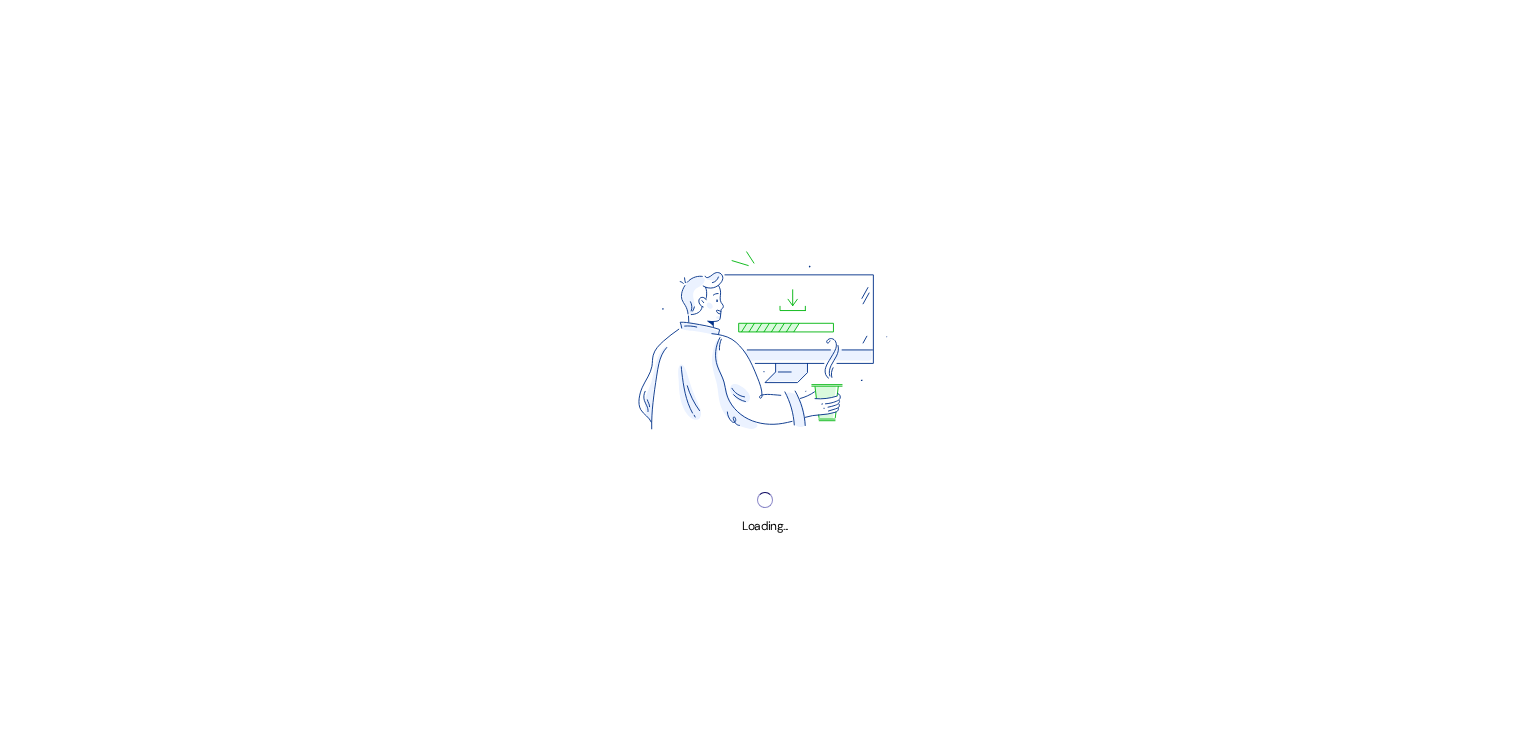 scroll, scrollTop: 0, scrollLeft: 0, axis: both 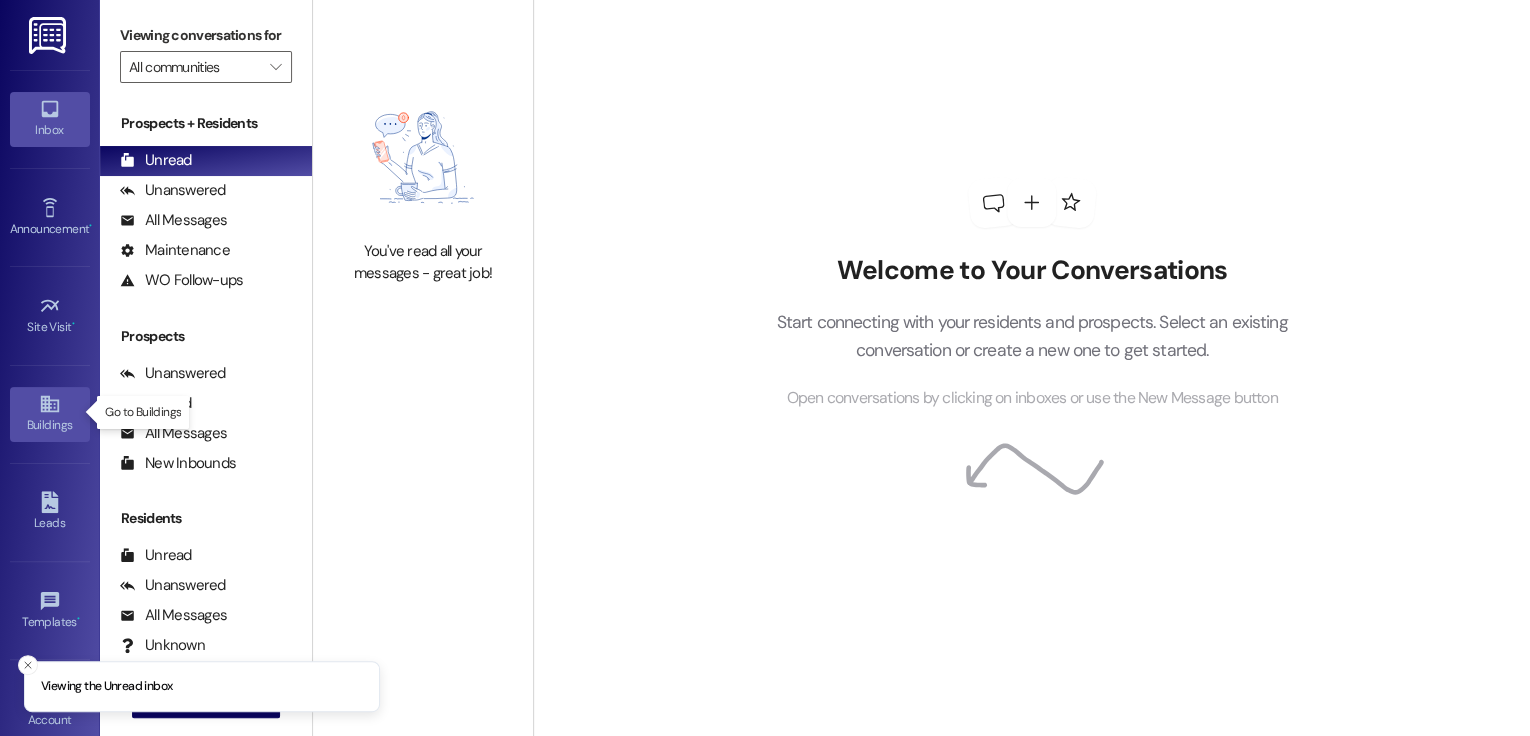 click on "Buildings" at bounding box center (50, 425) 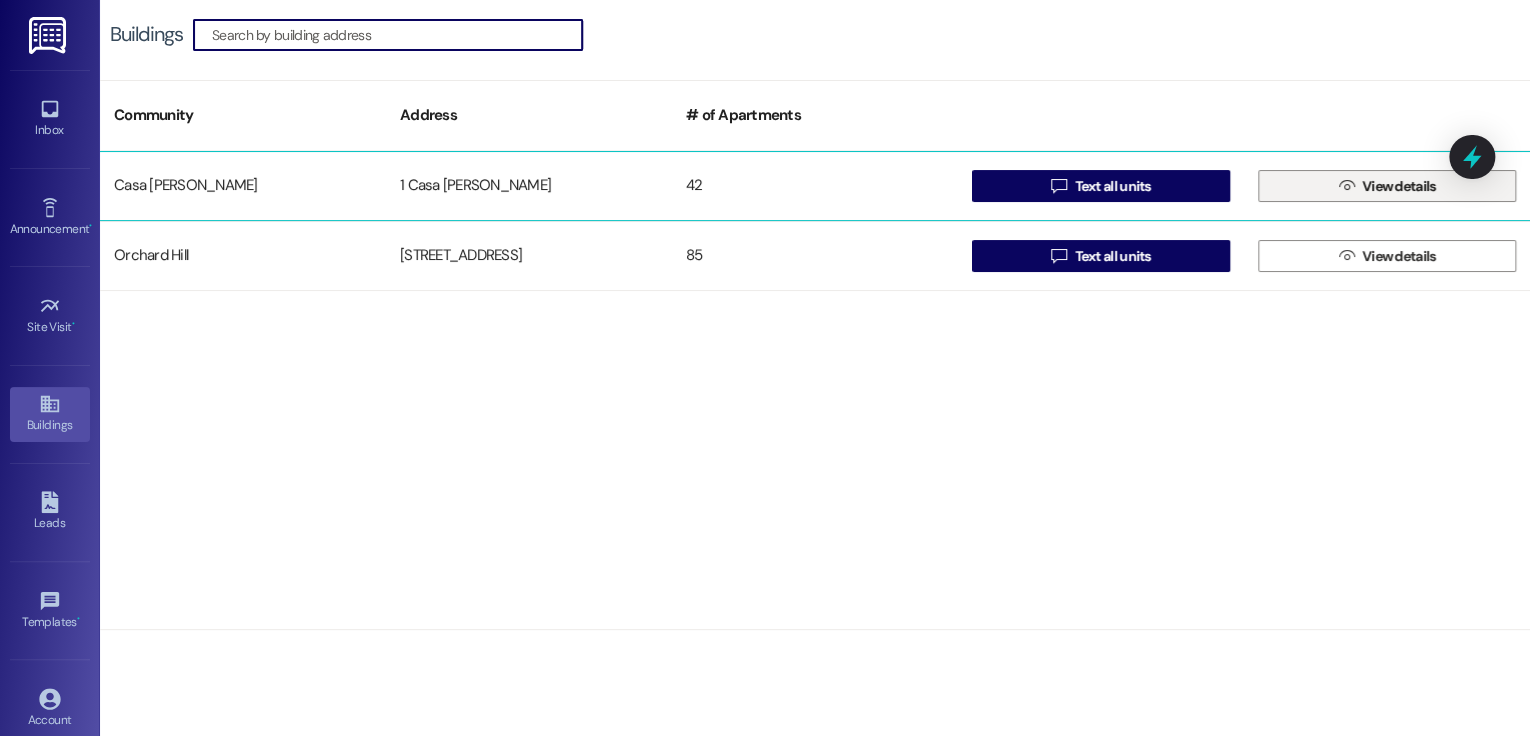 click on "View details" at bounding box center [1399, 186] 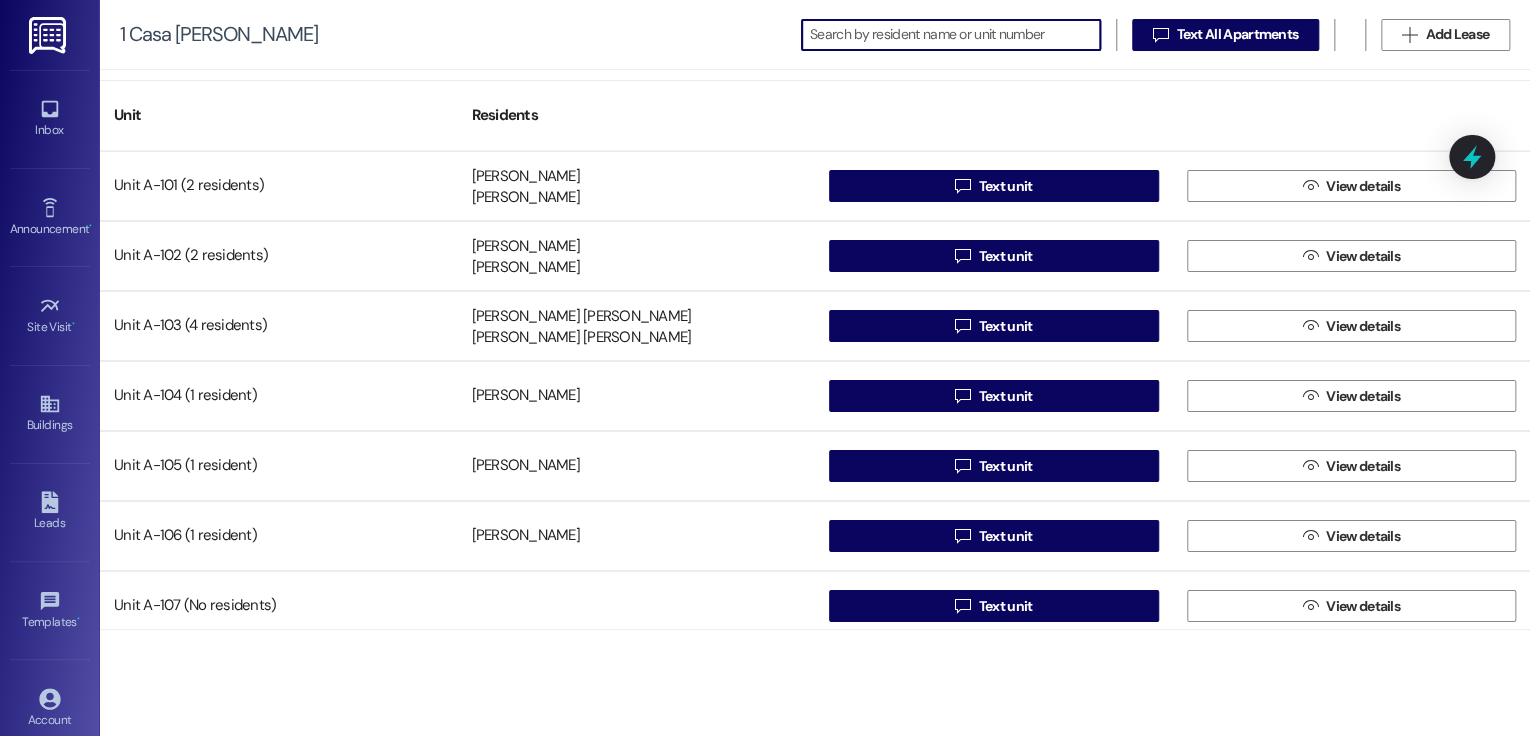scroll, scrollTop: 0, scrollLeft: 0, axis: both 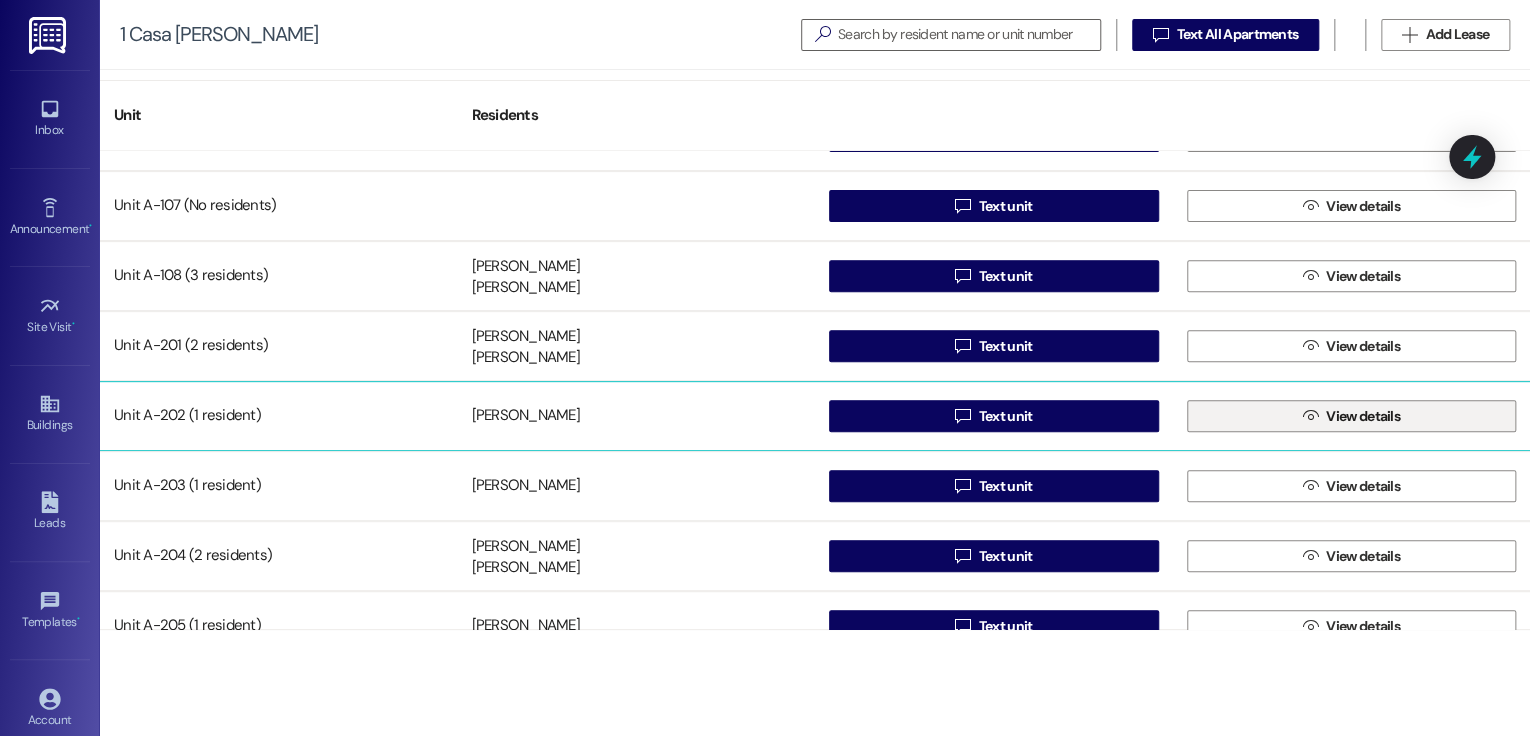 click on " View details" at bounding box center (1352, 416) 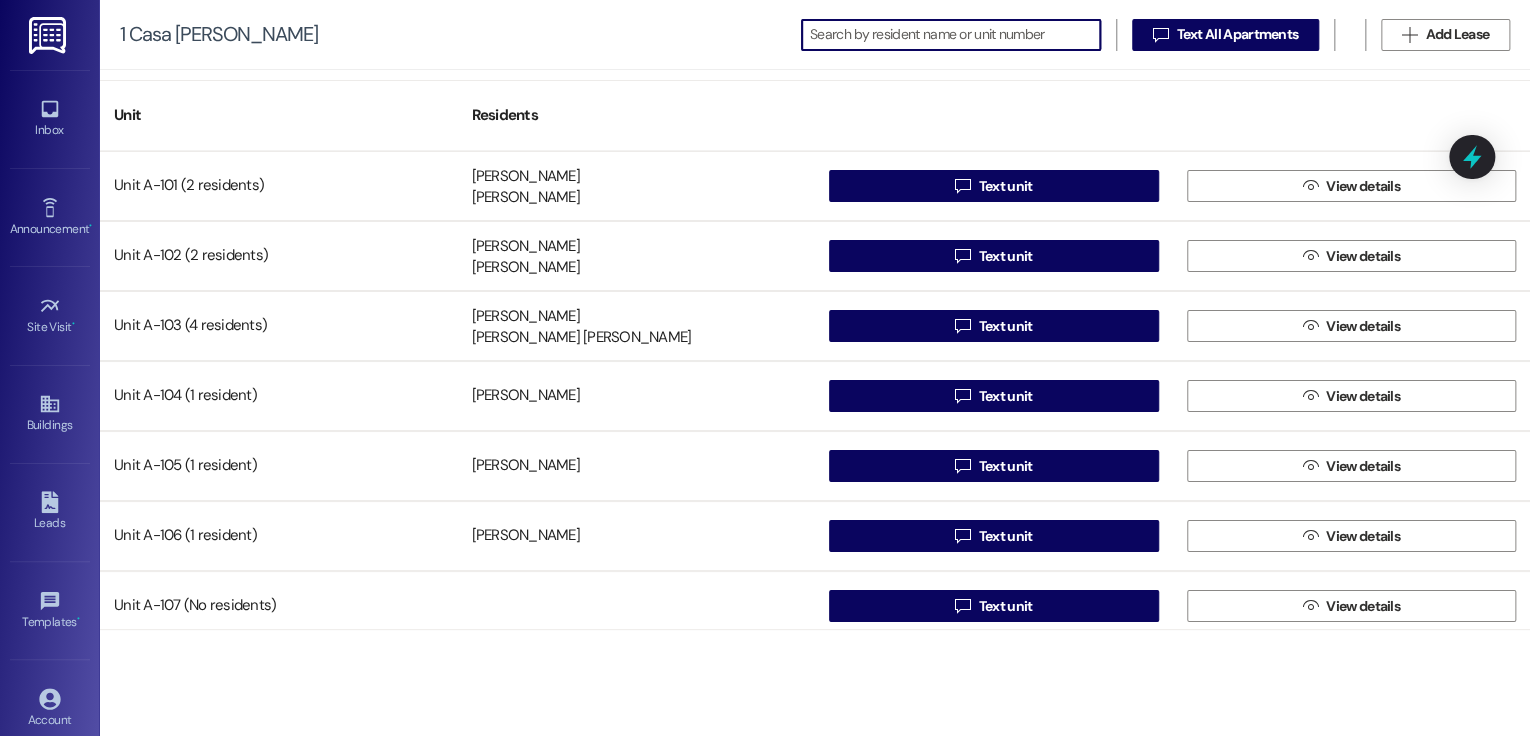 scroll, scrollTop: 0, scrollLeft: 0, axis: both 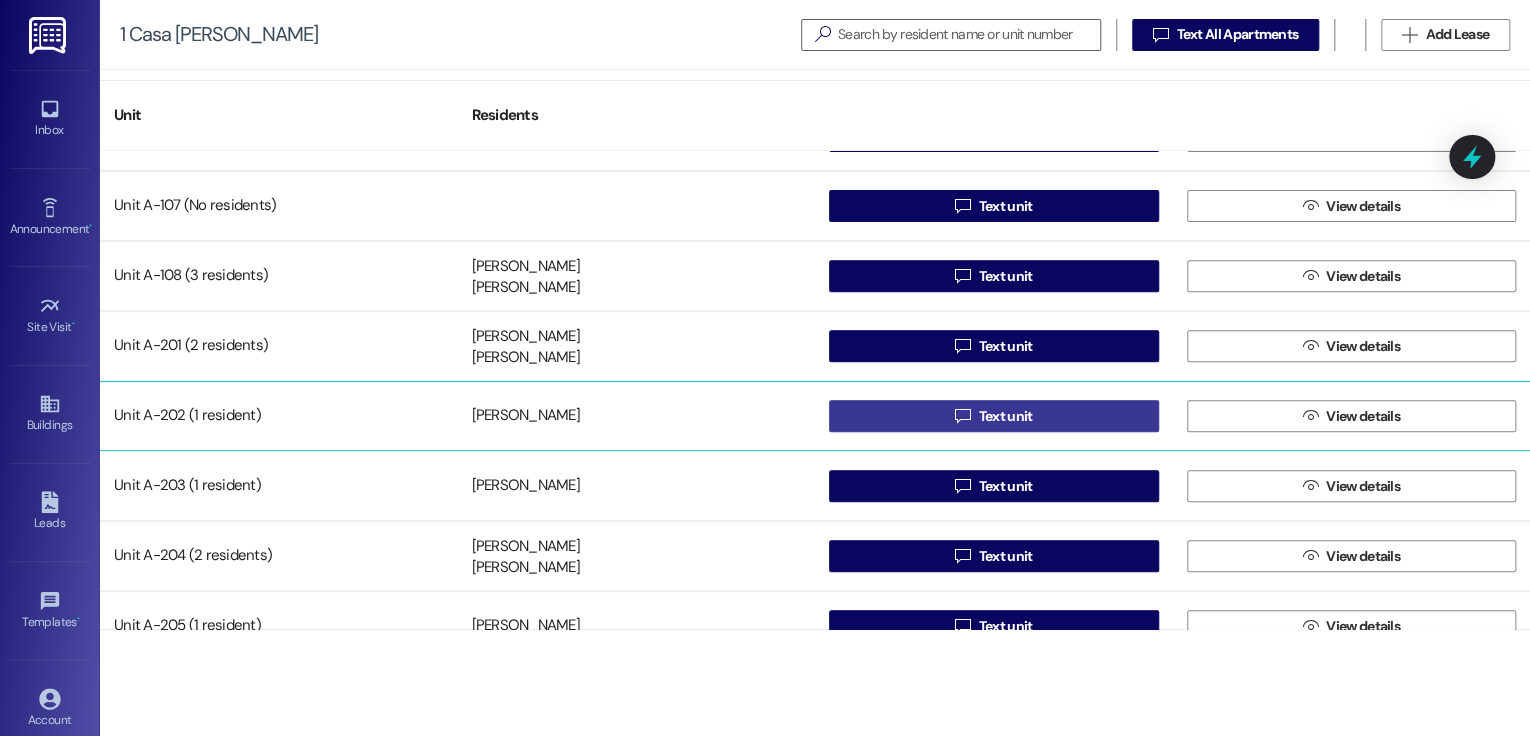 click on "Text unit" at bounding box center (1006, 416) 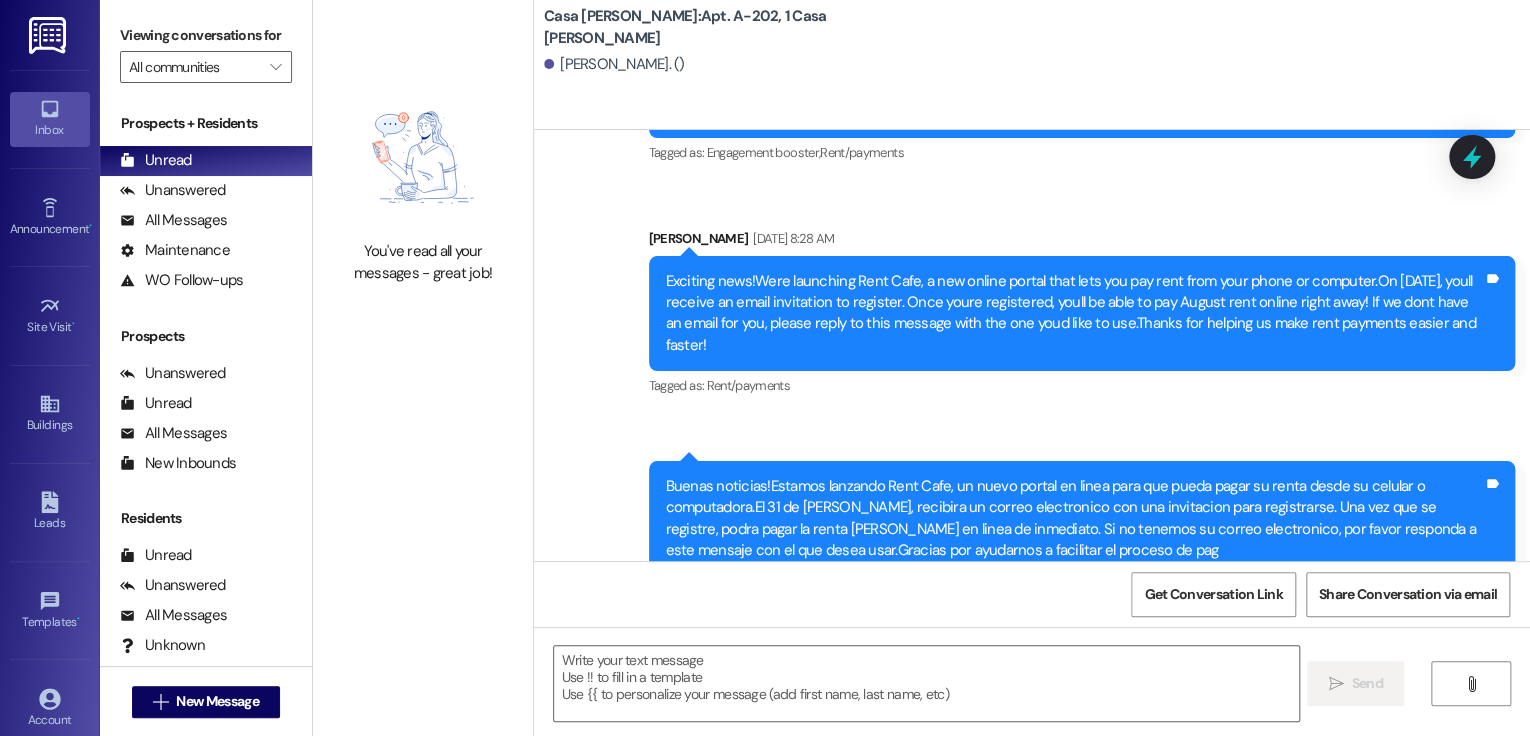 scroll, scrollTop: 7063, scrollLeft: 0, axis: vertical 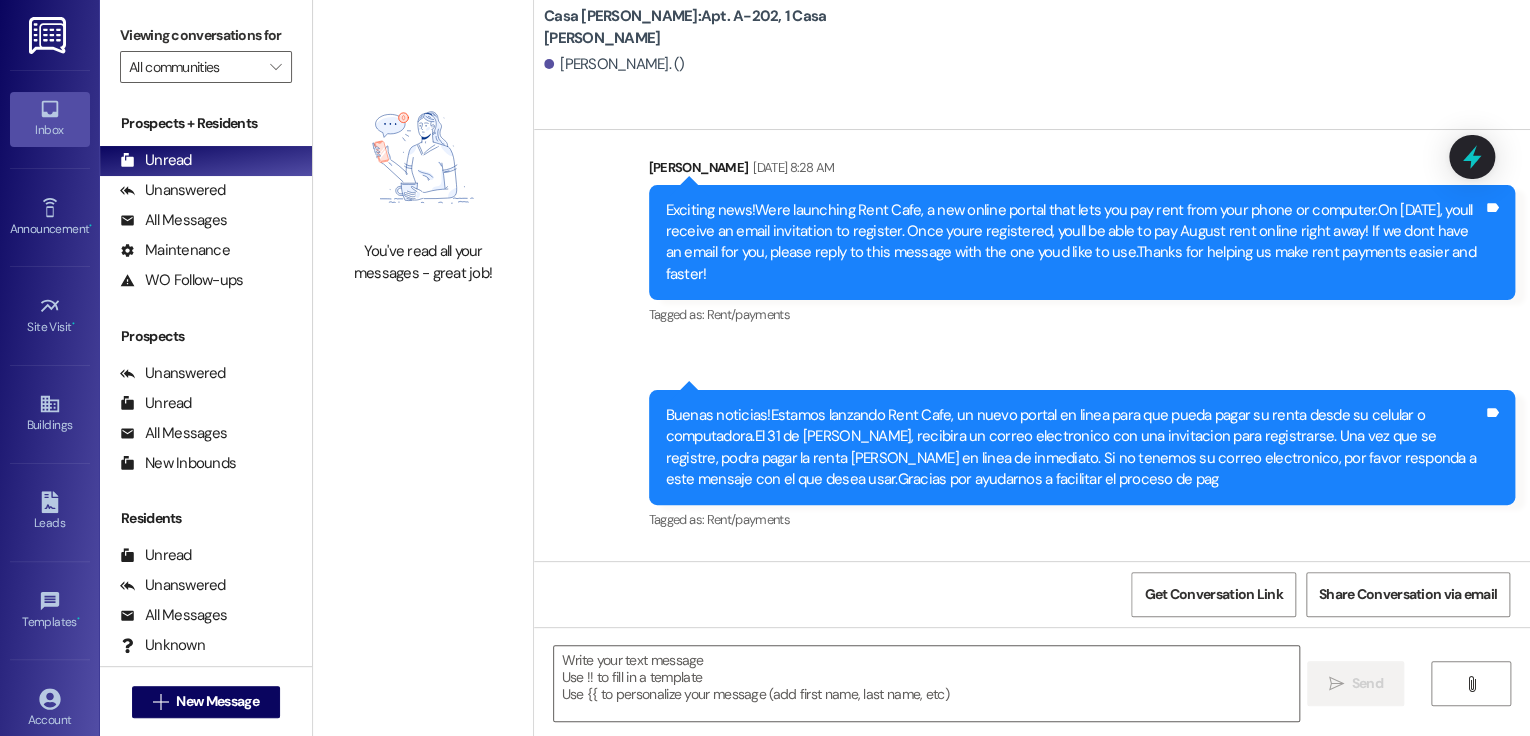 click on "This is [PERSON_NAME] A-202, my Email is: Larcon7@  [DOMAIN_NAME]" at bounding box center [806, 648] 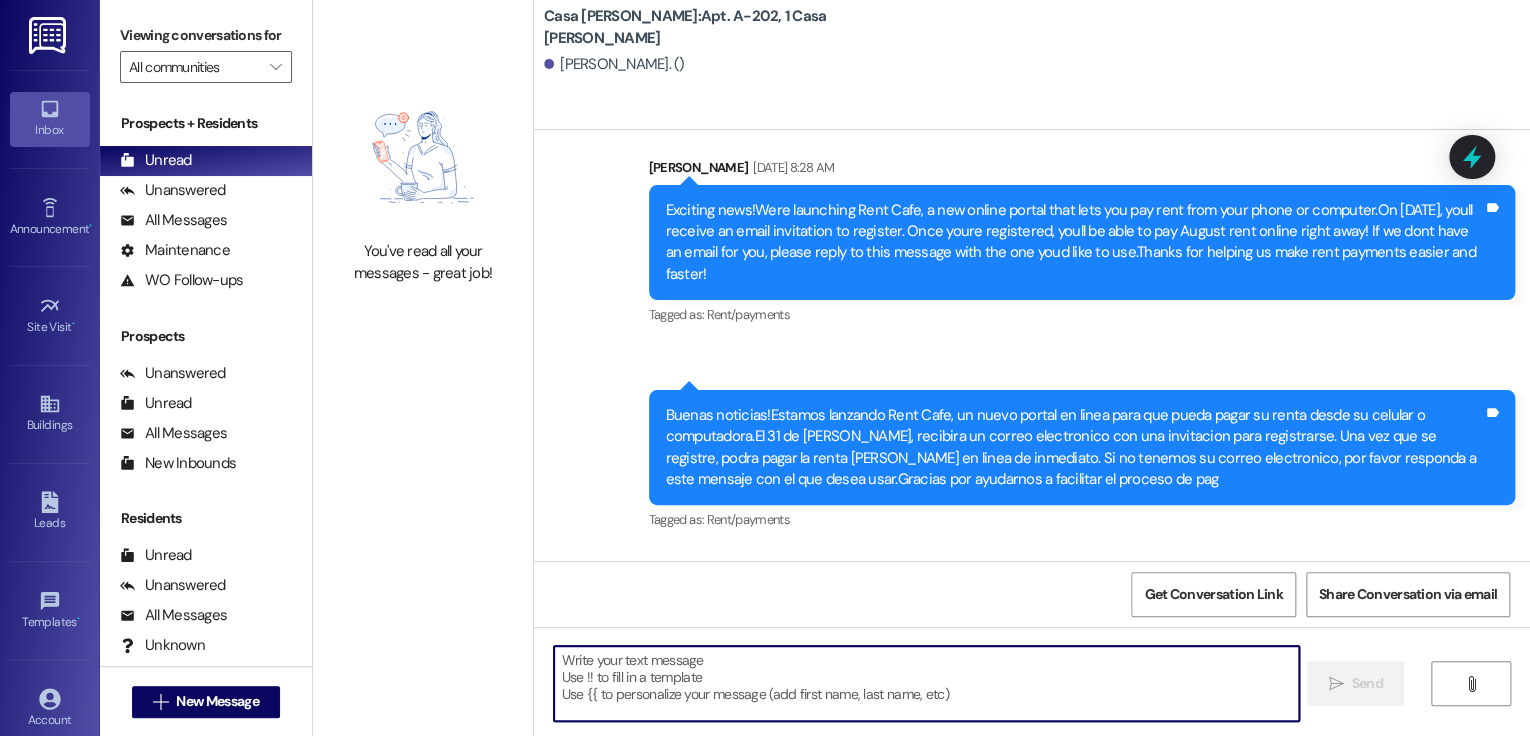 click at bounding box center (926, 683) 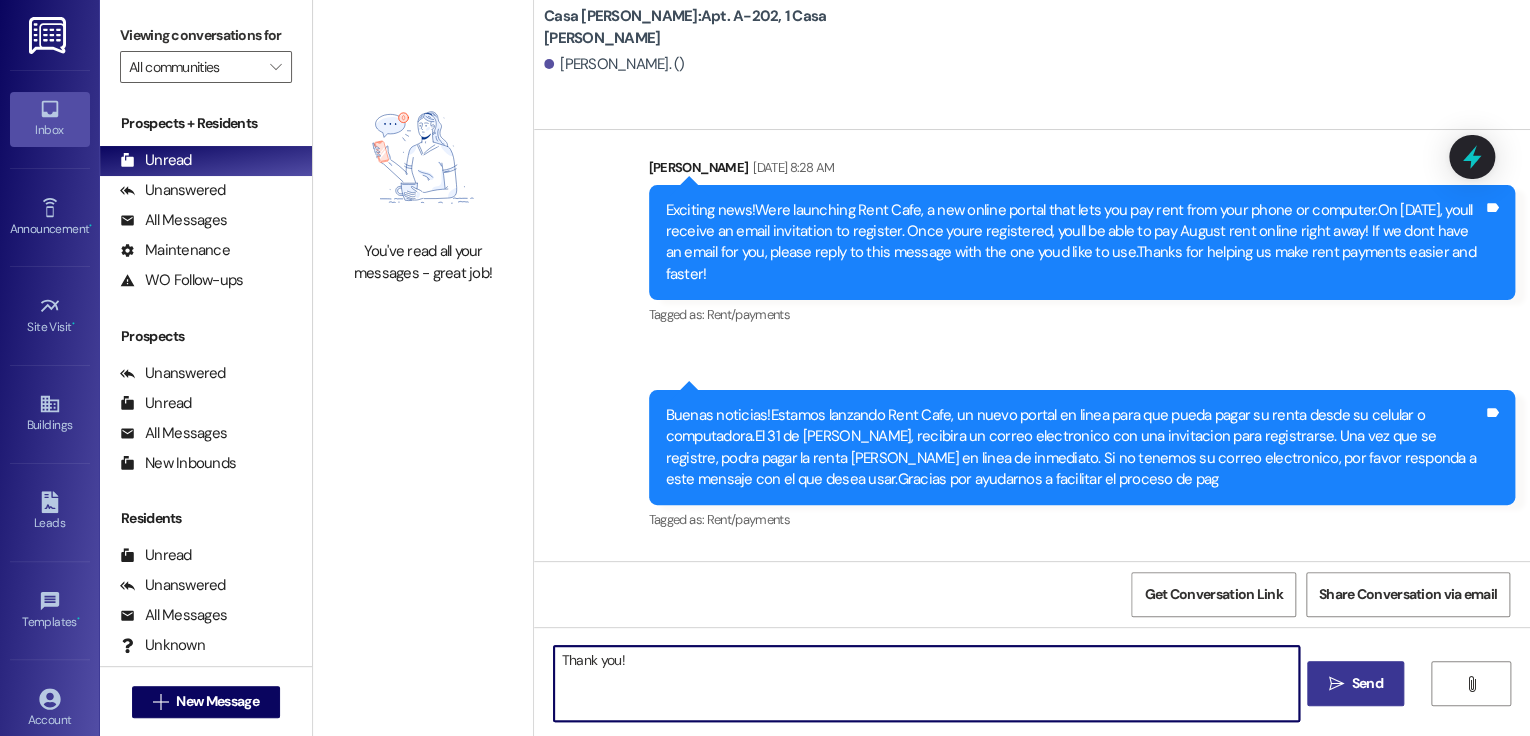 type on "Thank you!" 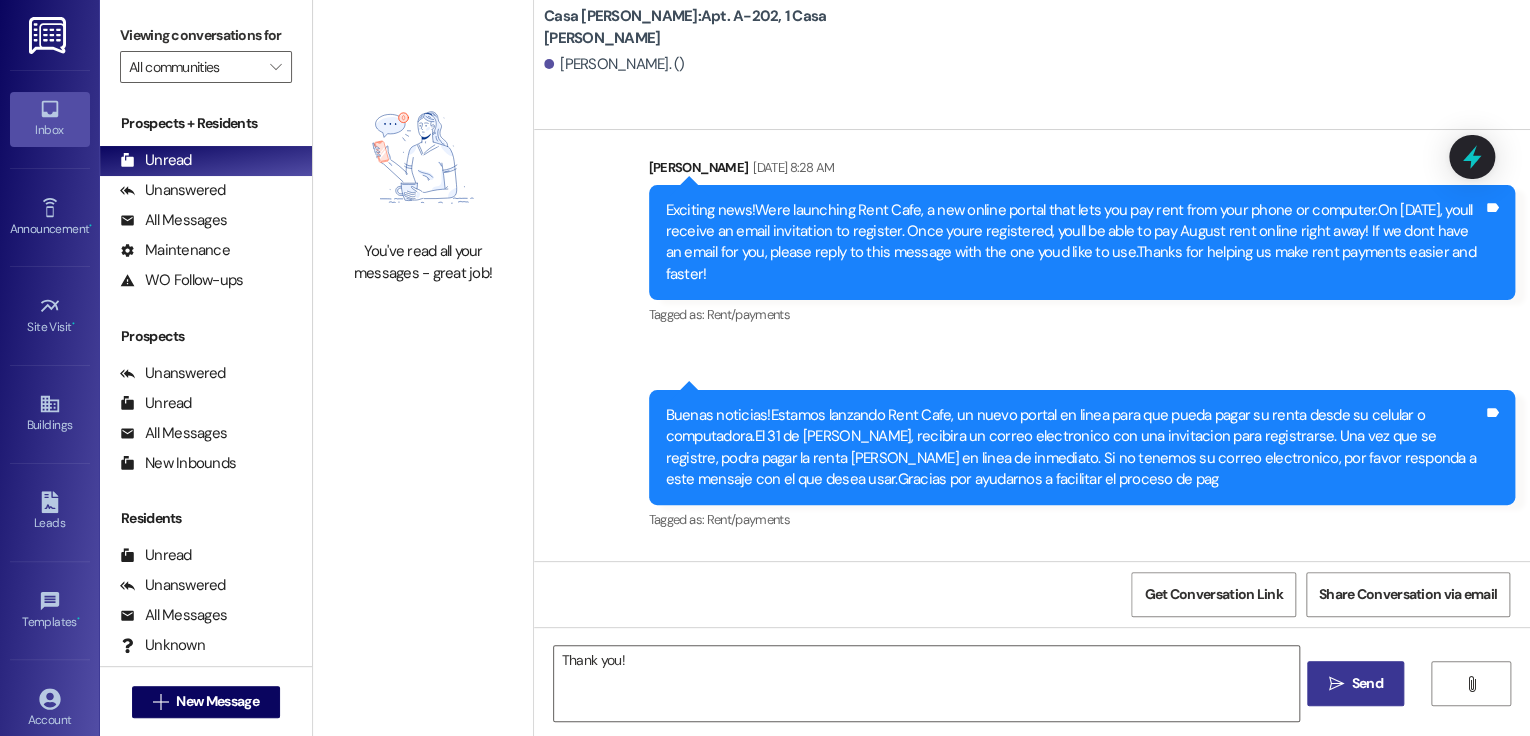 click on "Send" at bounding box center (1367, 683) 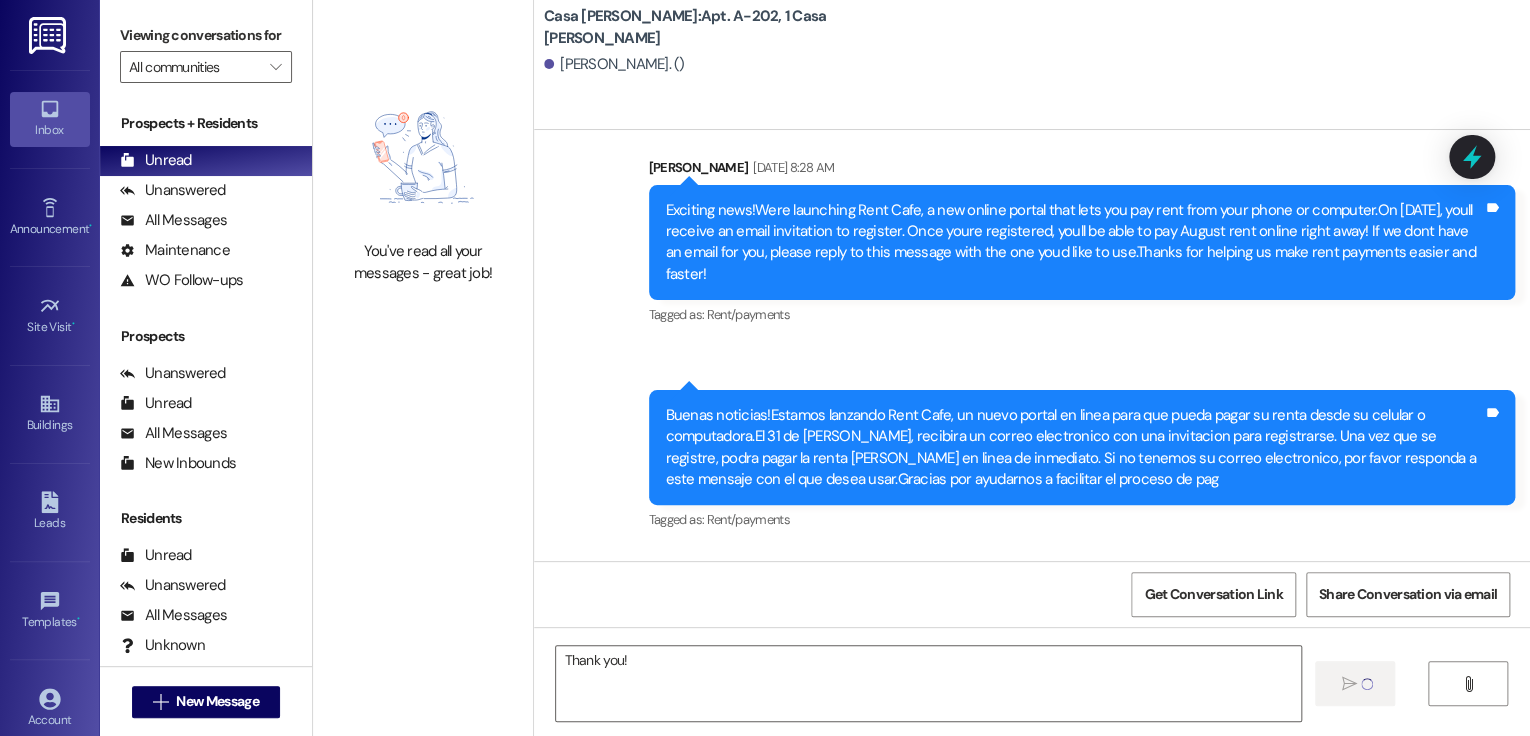 type 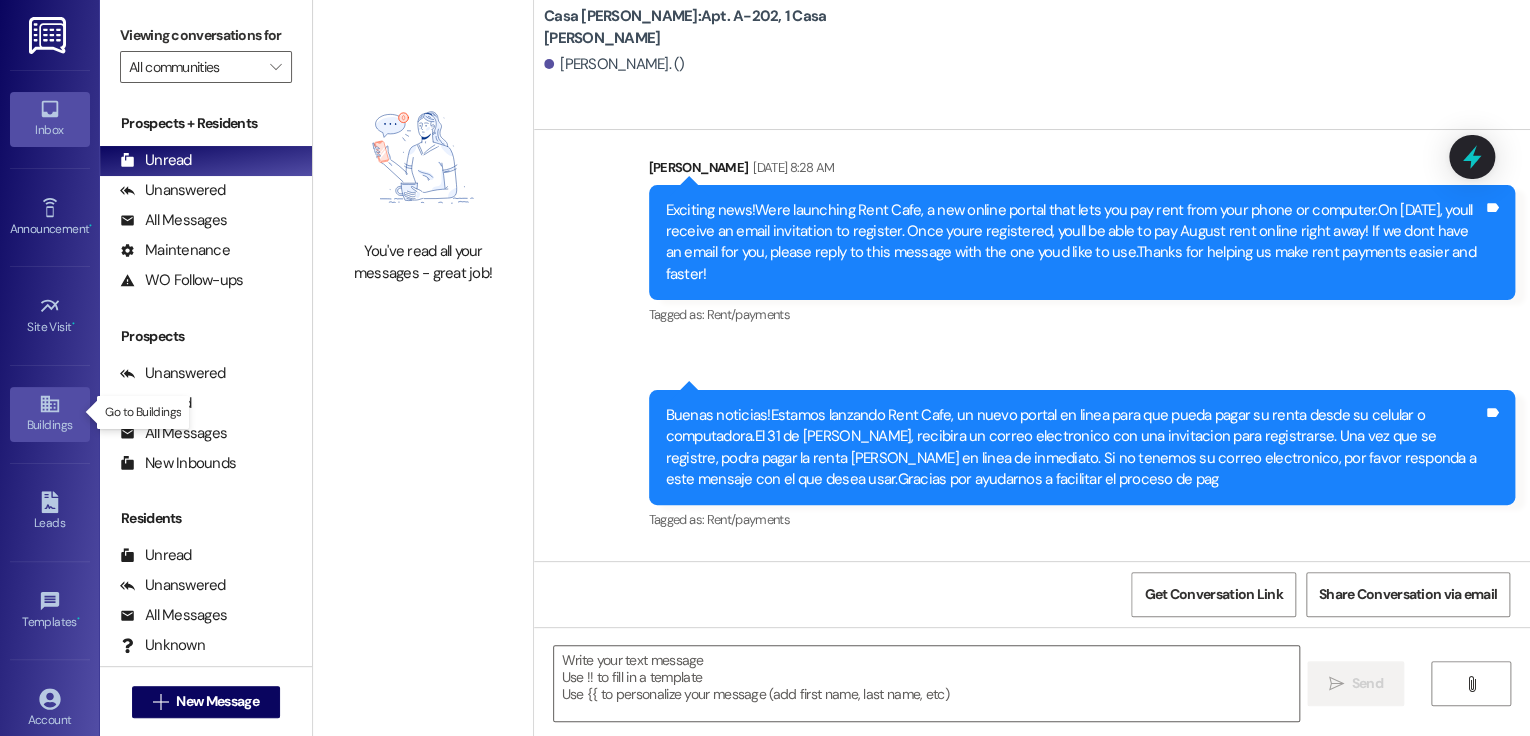 click on "Buildings" at bounding box center (50, 425) 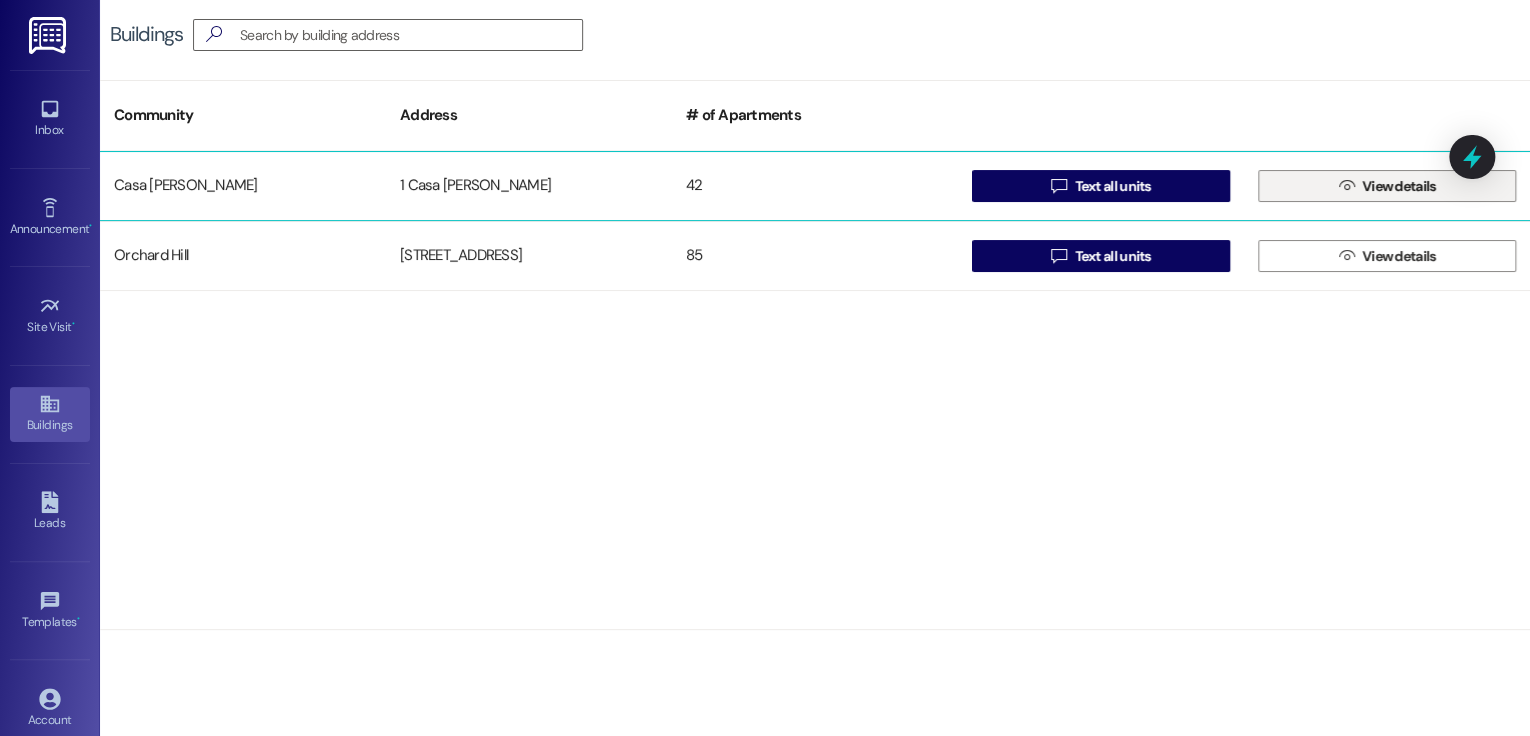 click on " View details" at bounding box center (1387, 186) 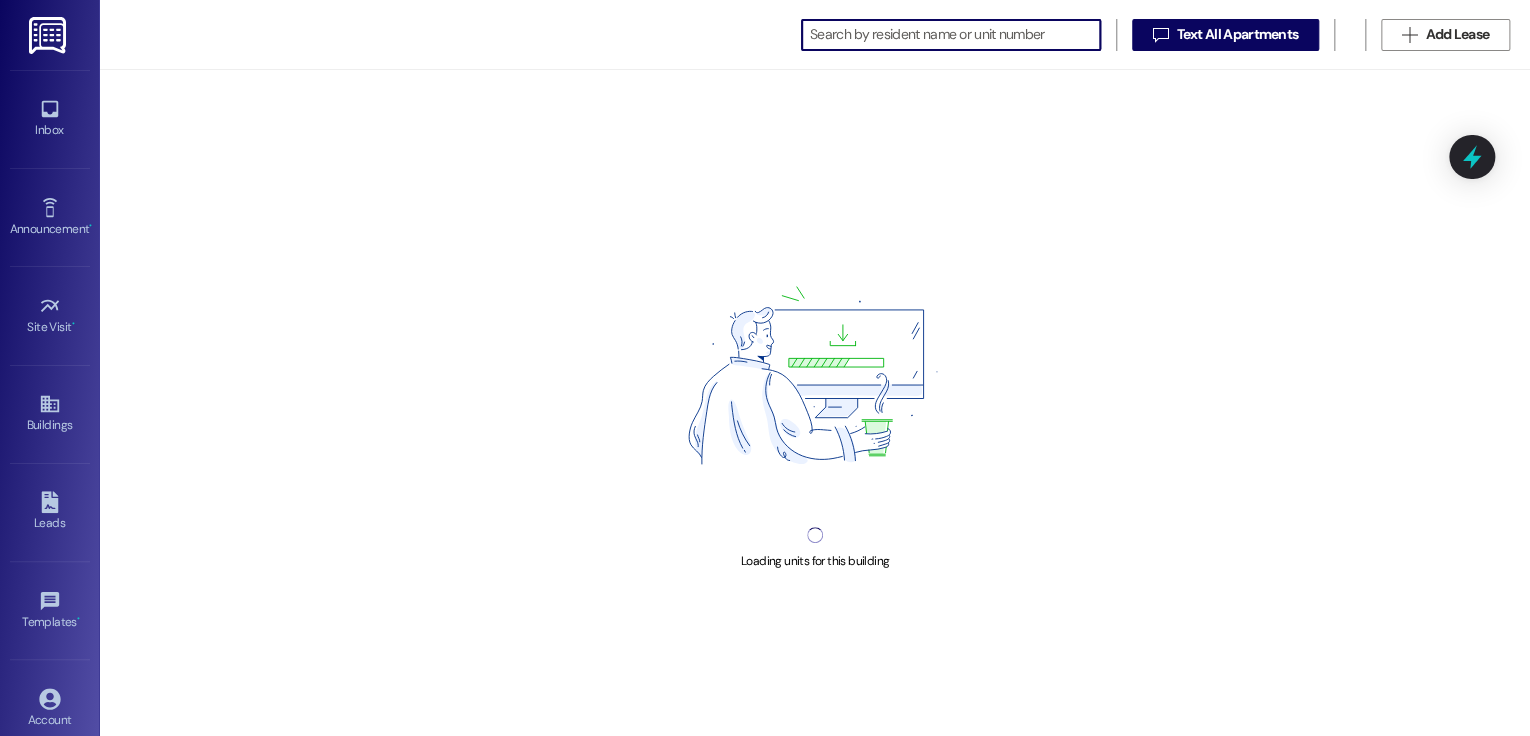 scroll, scrollTop: 0, scrollLeft: 0, axis: both 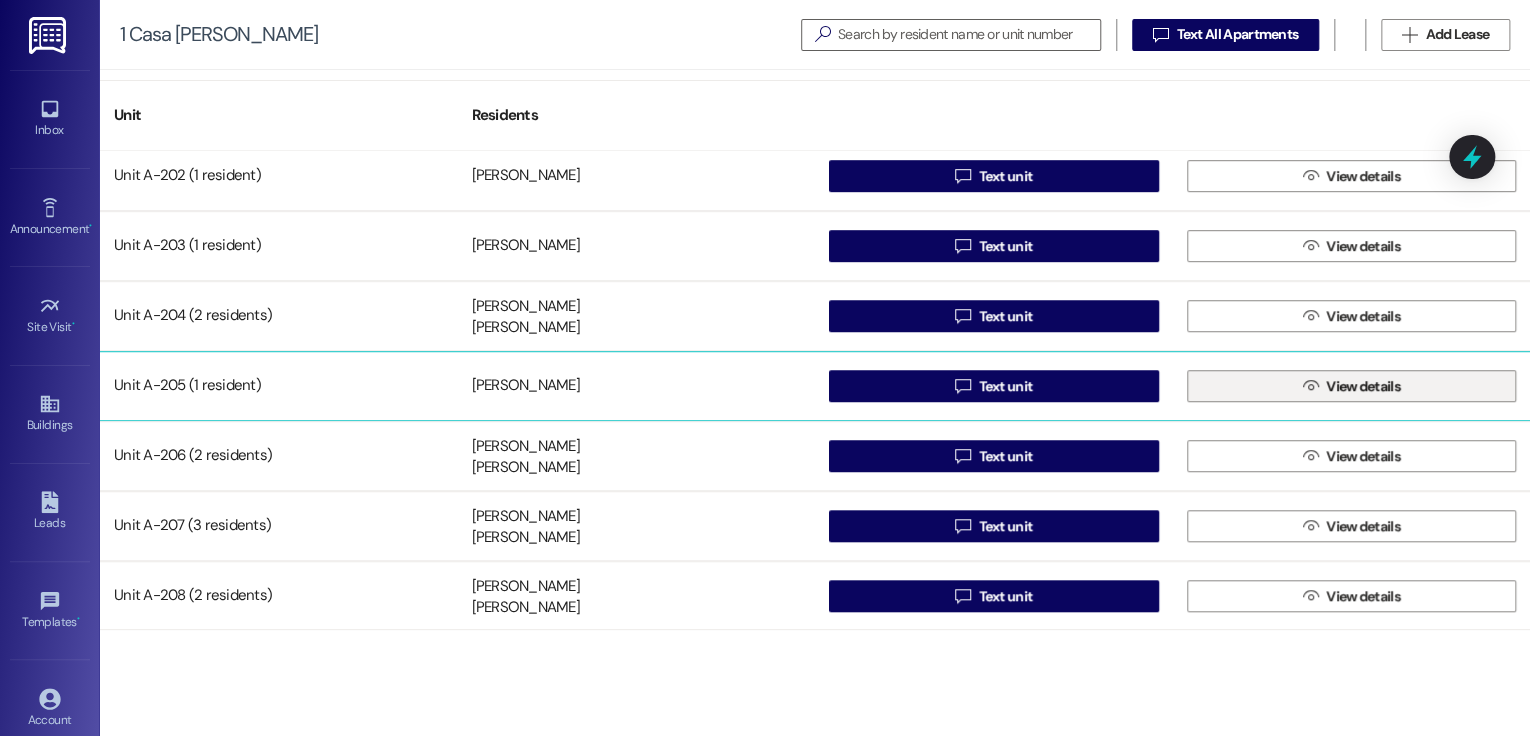 click on " View details" at bounding box center [1352, 386] 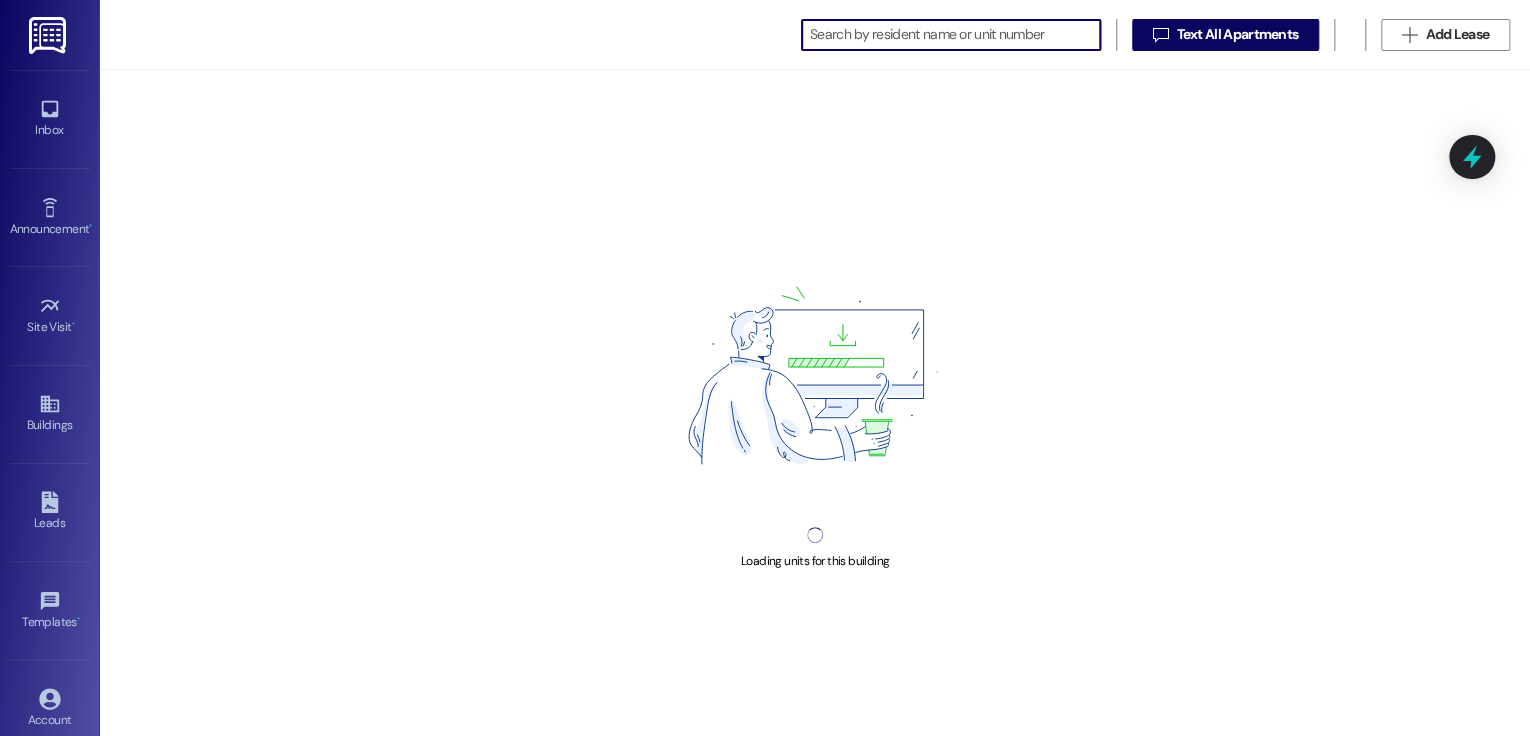 scroll, scrollTop: 0, scrollLeft: 0, axis: both 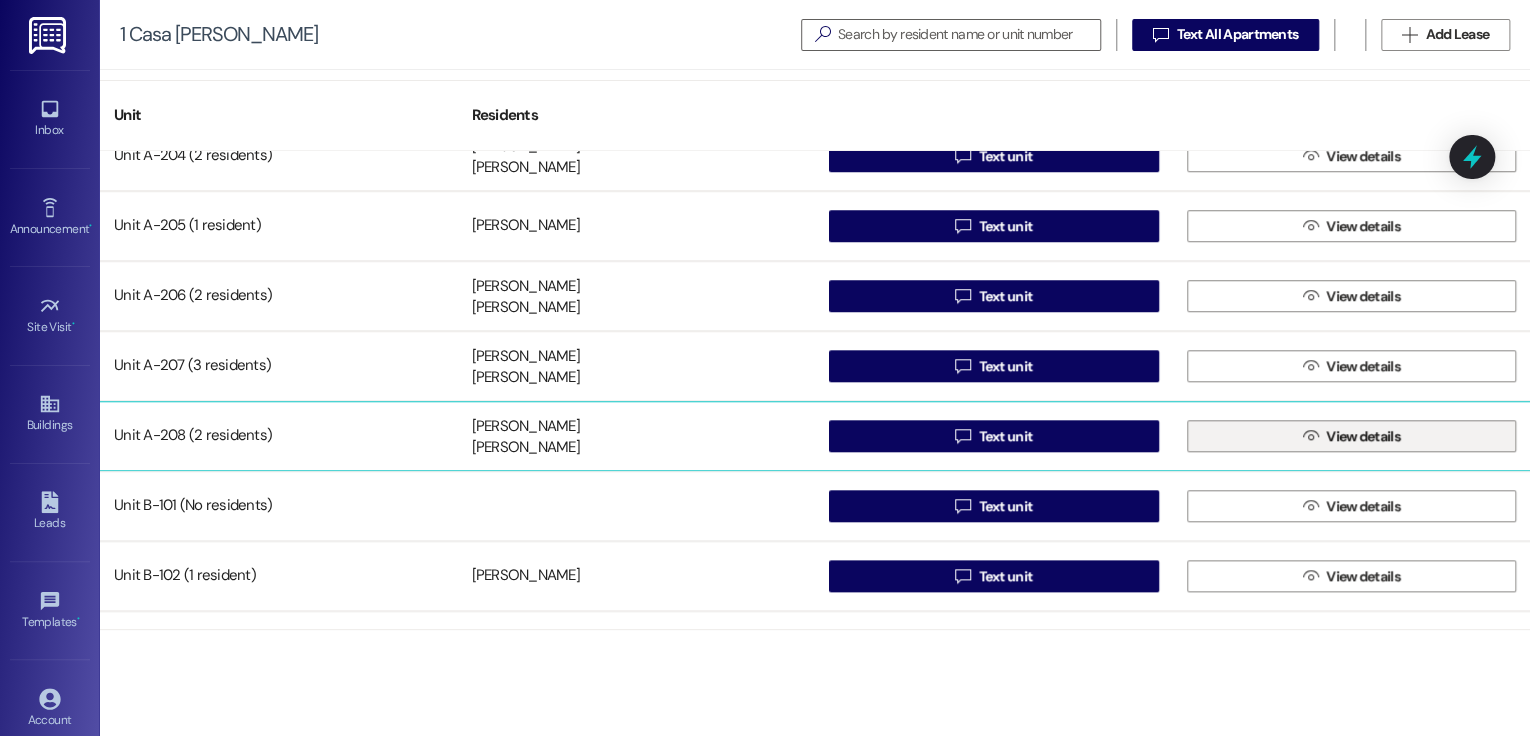 click on "" at bounding box center [1310, 436] 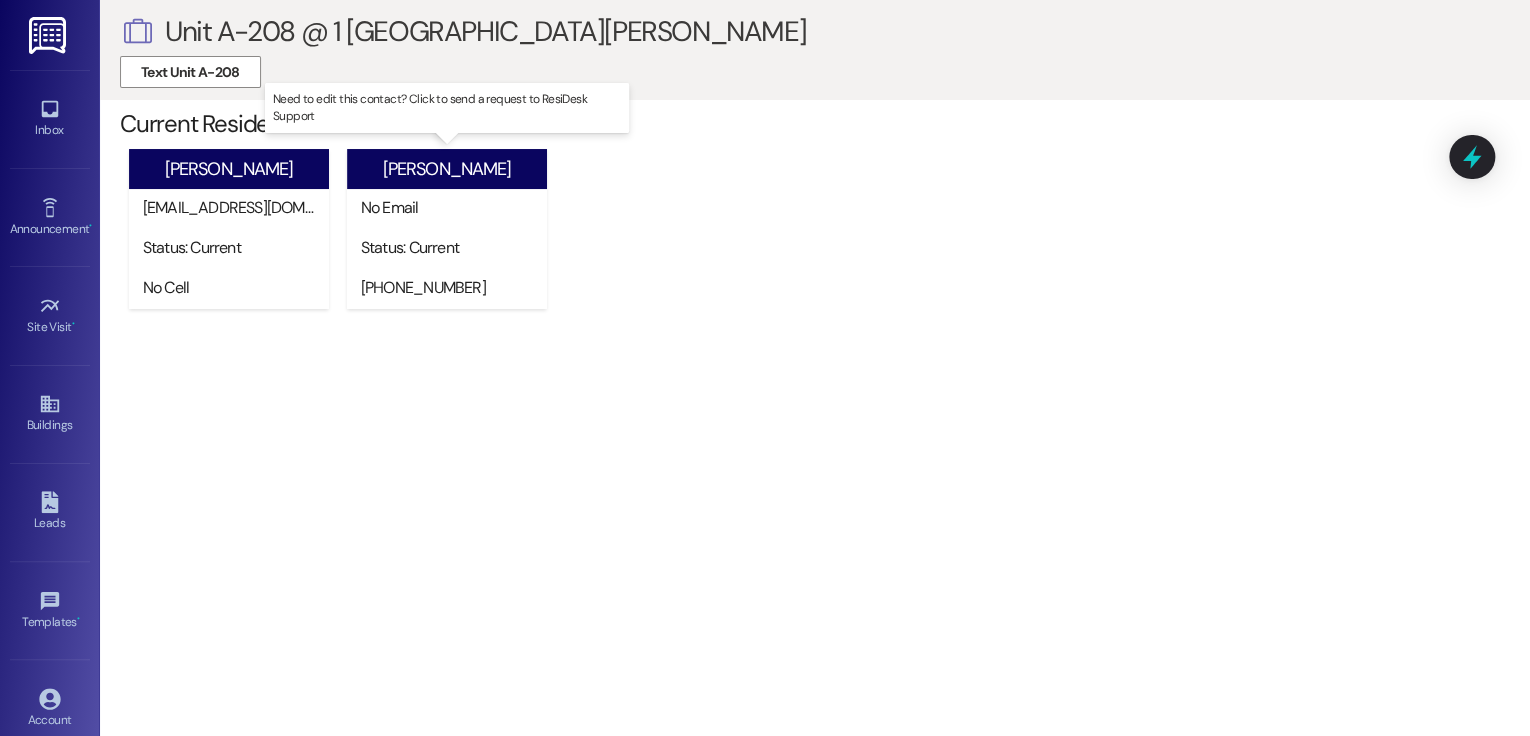 click on "No Email" at bounding box center (451, 207) 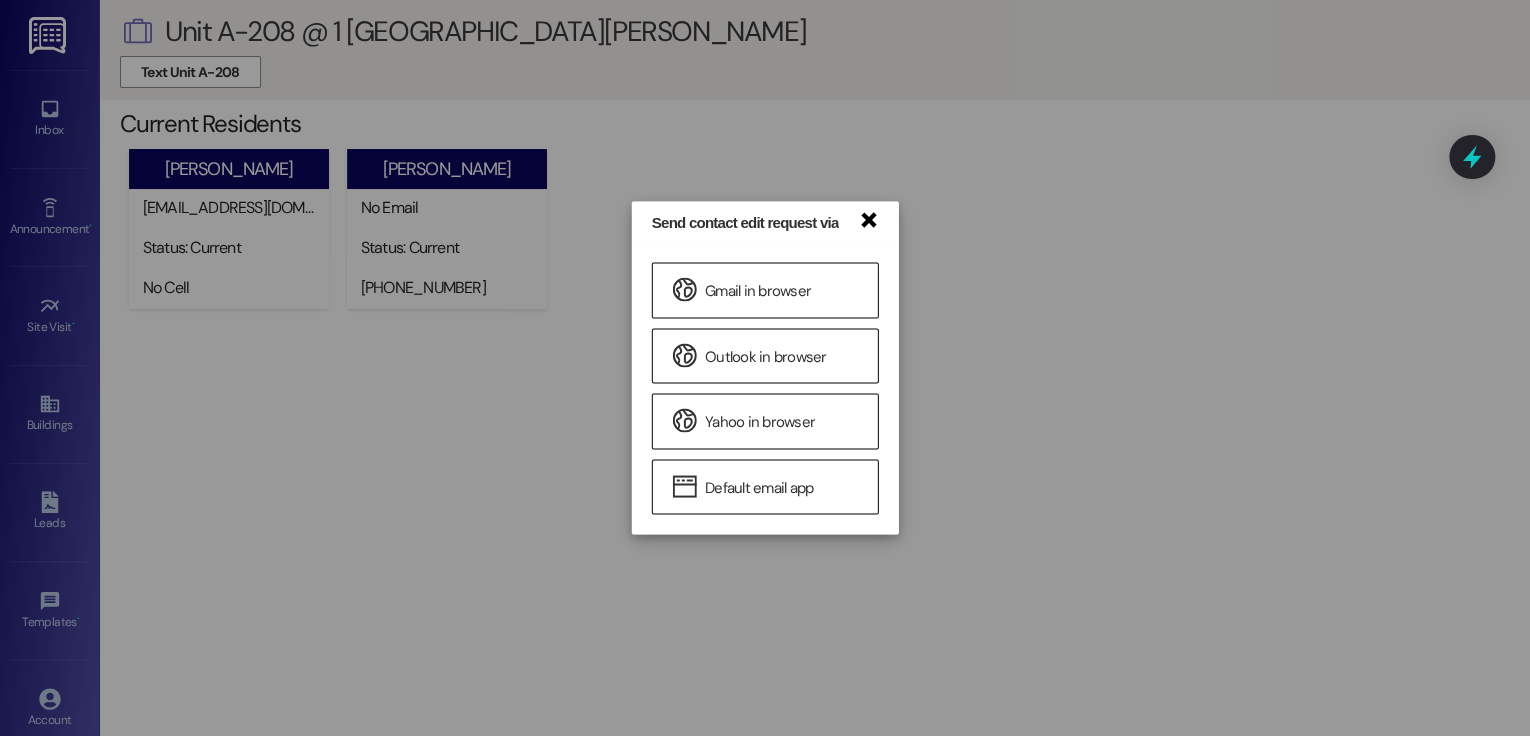 click on "×" at bounding box center [868, 217] 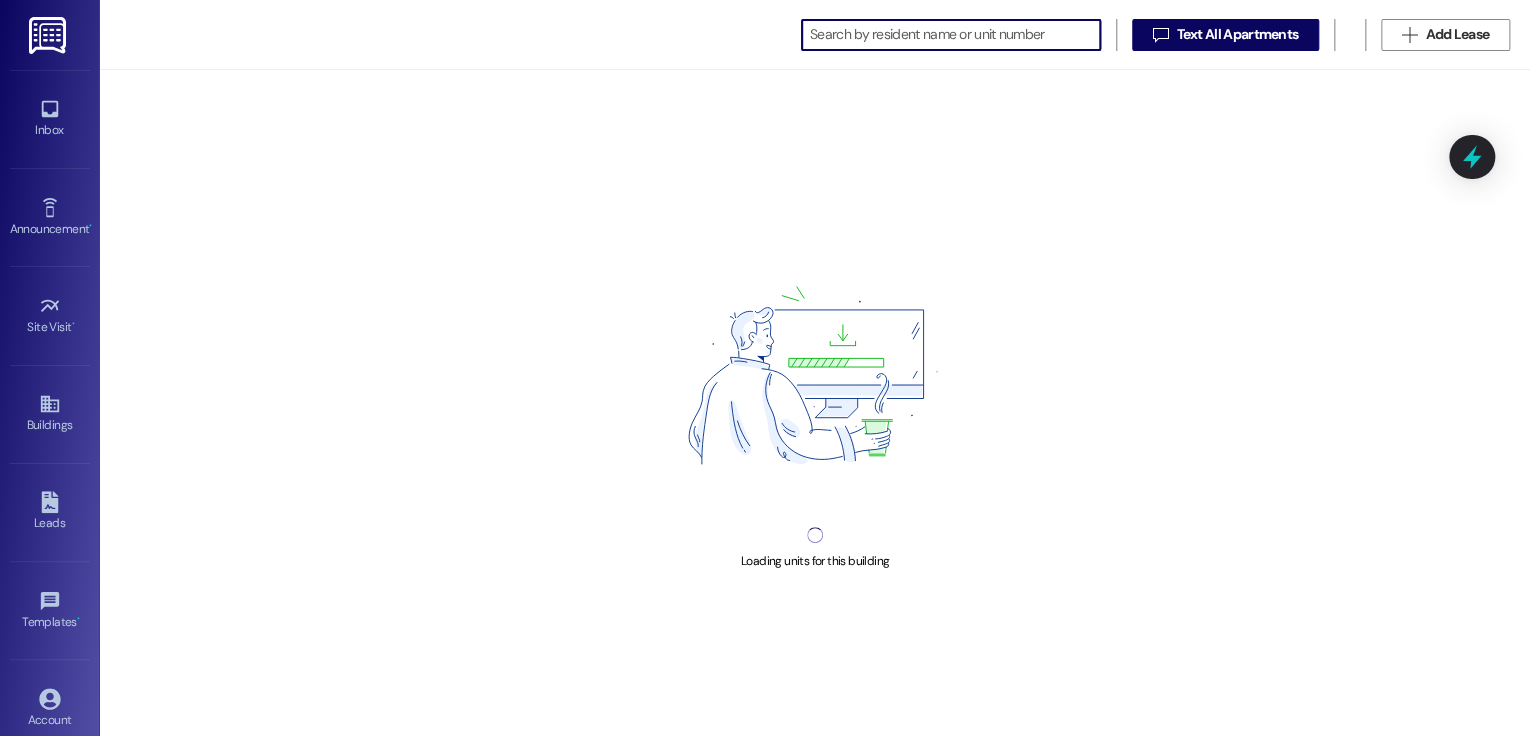 scroll, scrollTop: 0, scrollLeft: 0, axis: both 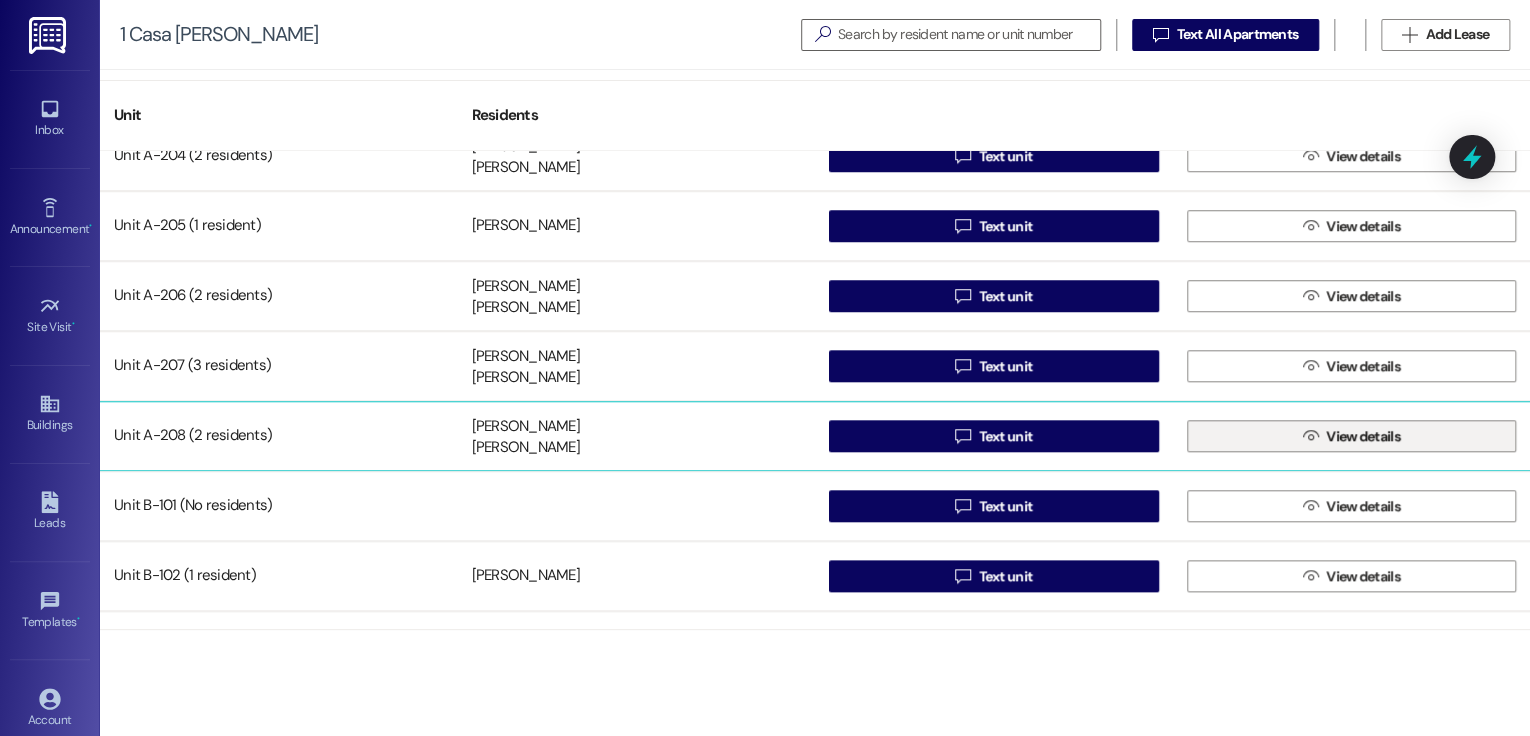 click on " View details" at bounding box center (1351, 436) 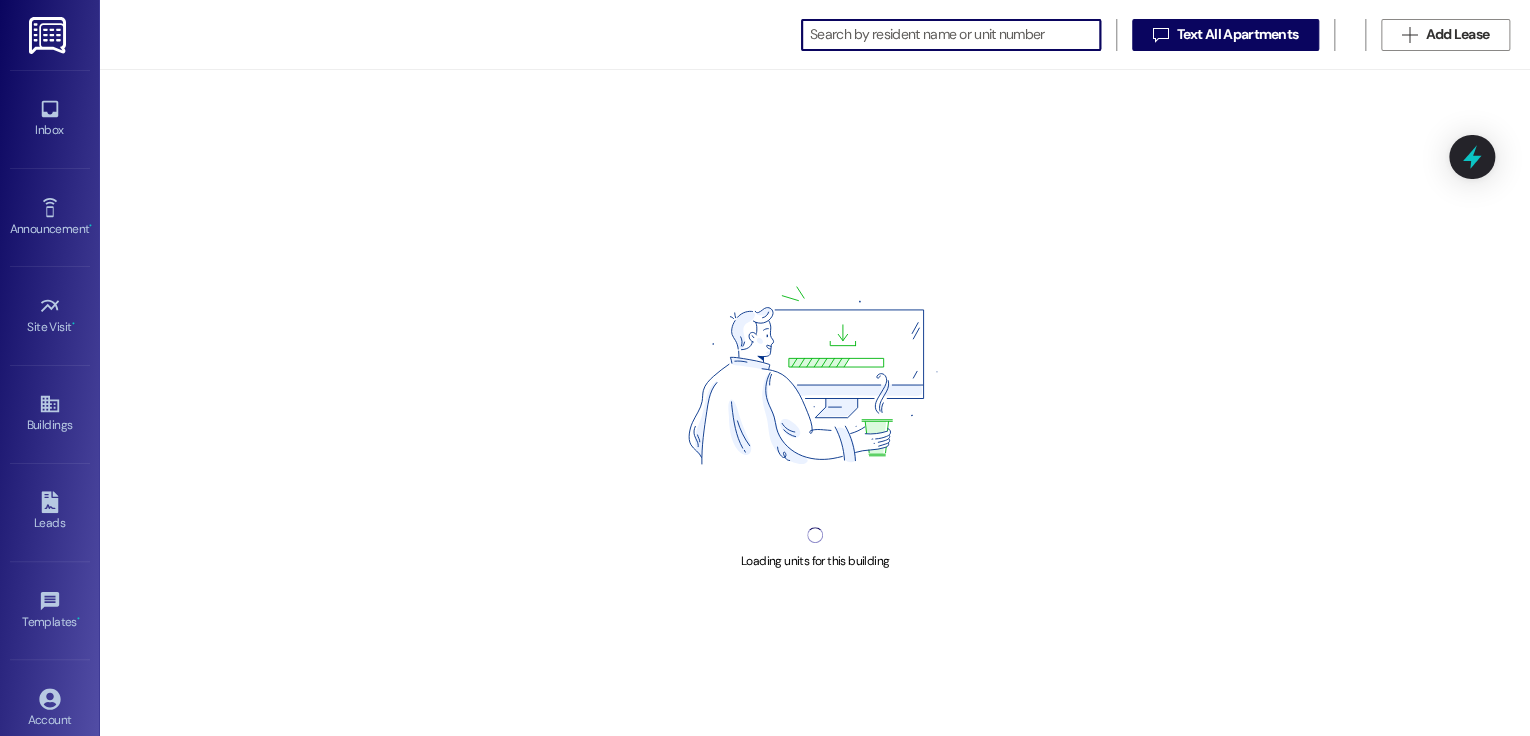 scroll, scrollTop: 0, scrollLeft: 0, axis: both 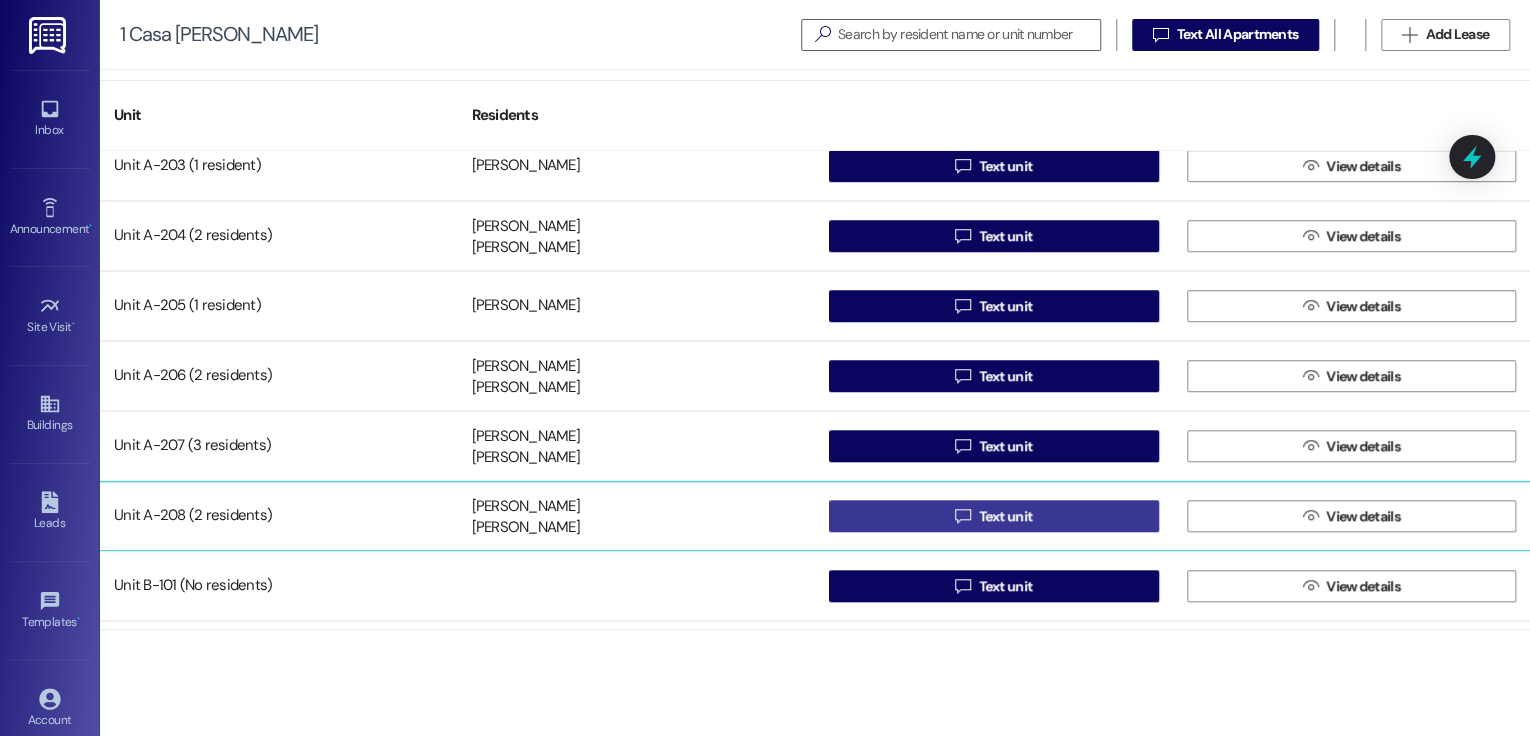click on "Text unit" at bounding box center (1006, 516) 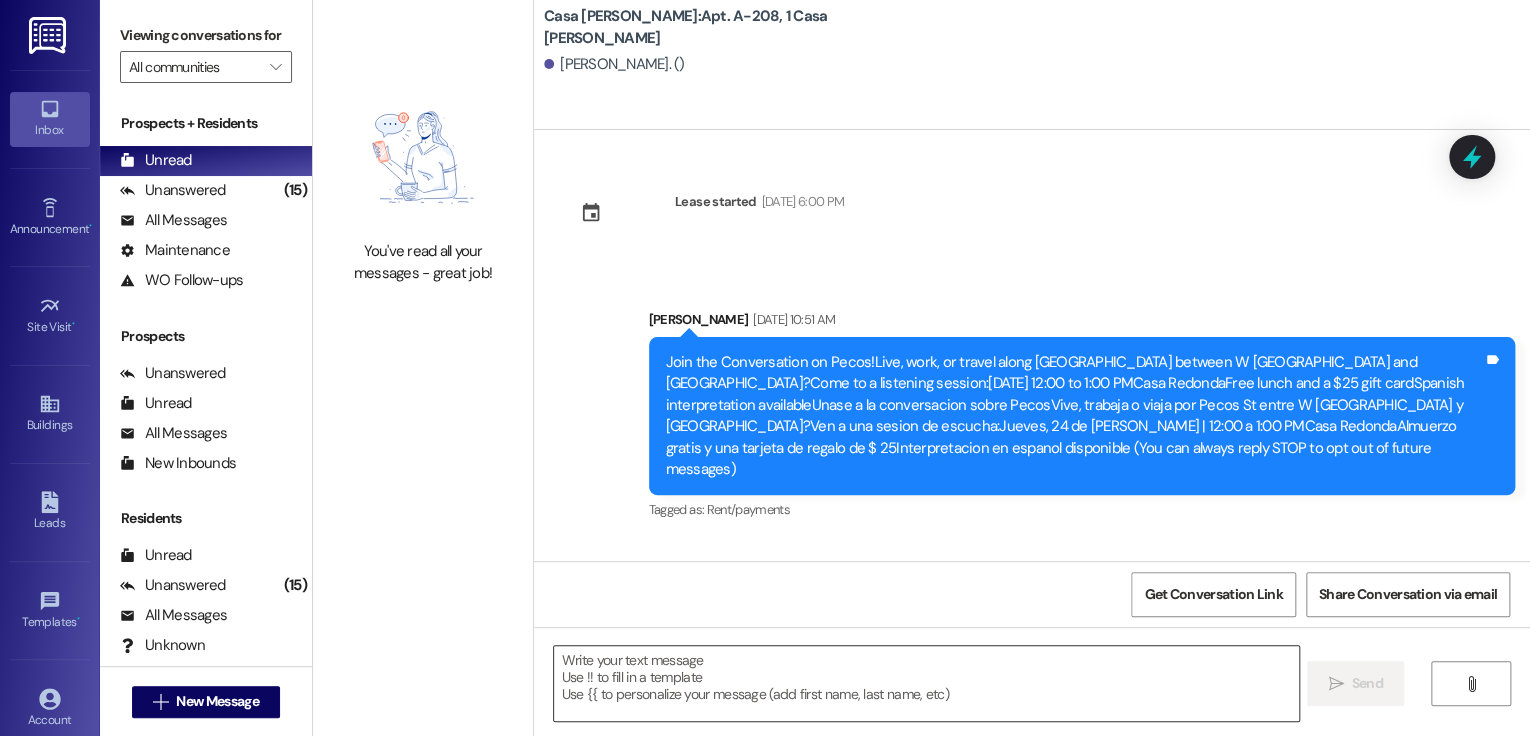 click at bounding box center (926, 683) 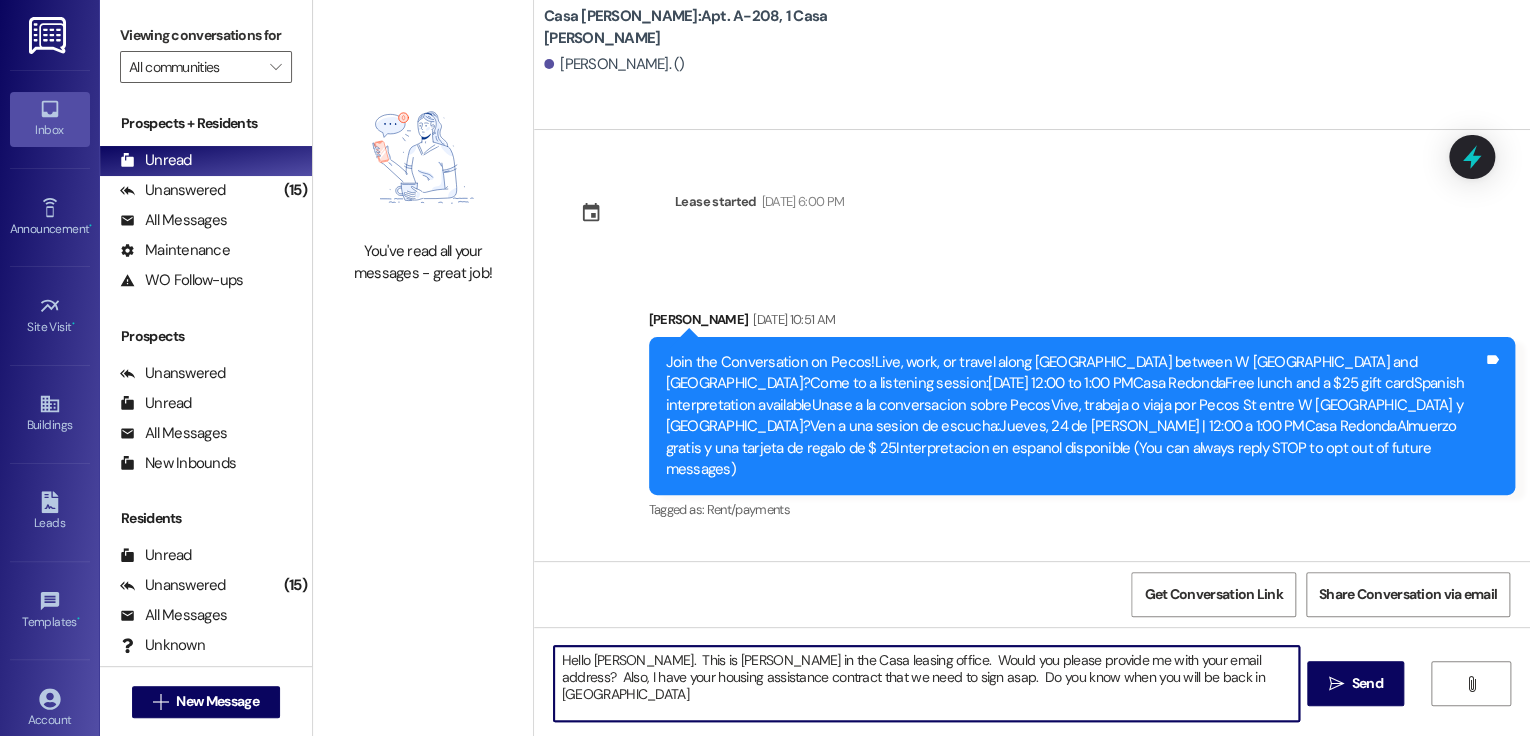 type on "Hello [PERSON_NAME].  This is [PERSON_NAME] in the Casa leasing office.  Would you please provide me with your email address?  Also, I have your housing assistance contract that we need to sign asap.  Do you know when you will be back in [GEOGRAPHIC_DATA]?" 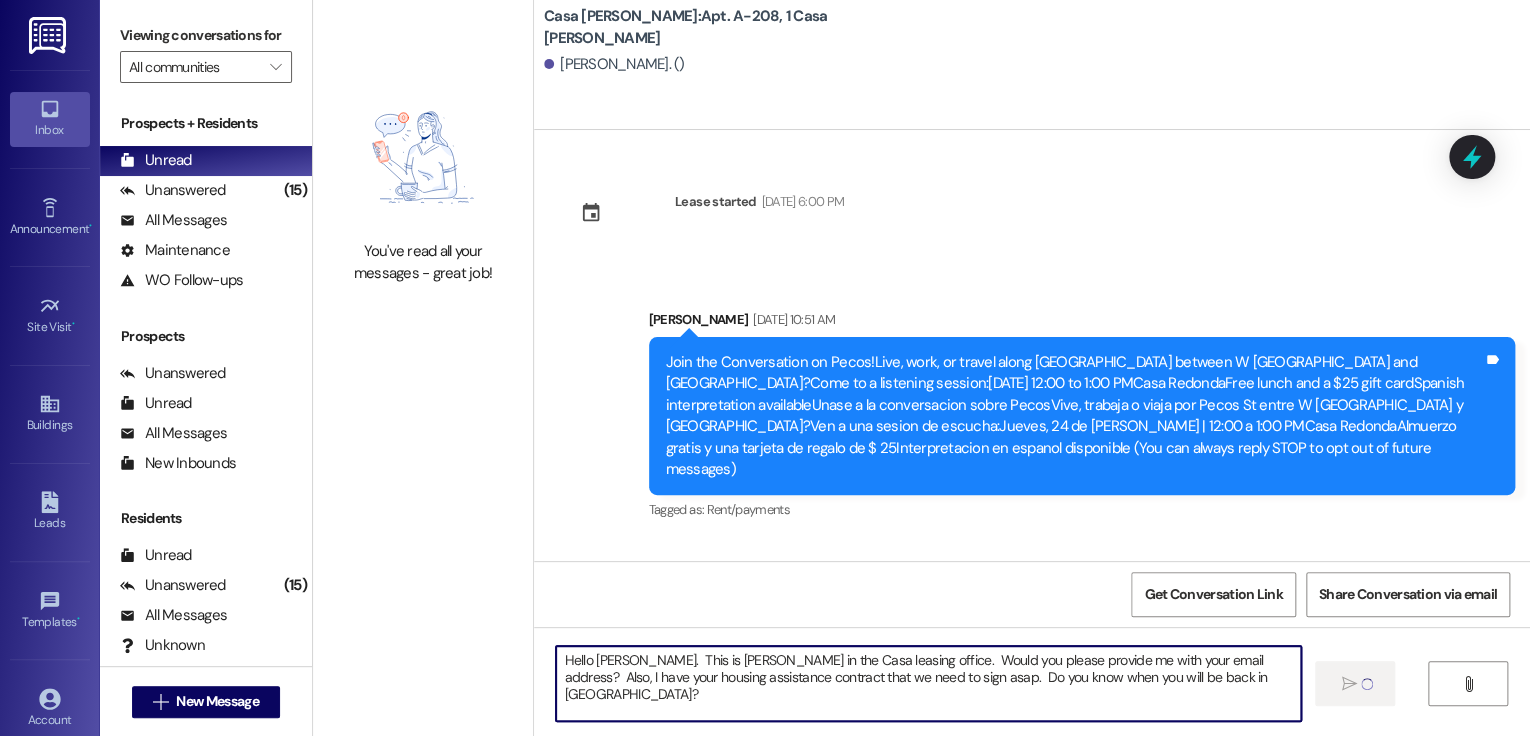 type 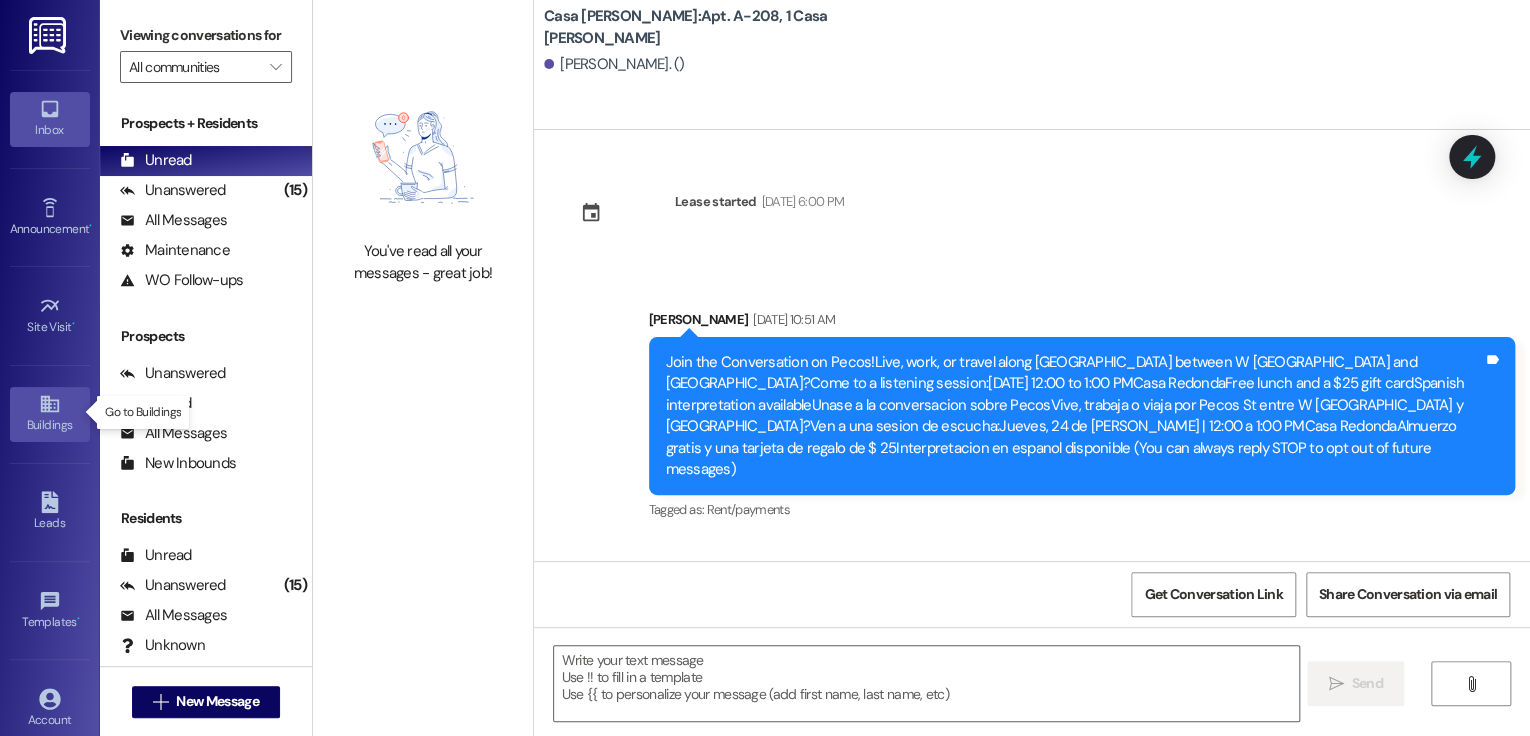 click on "Buildings" at bounding box center (50, 425) 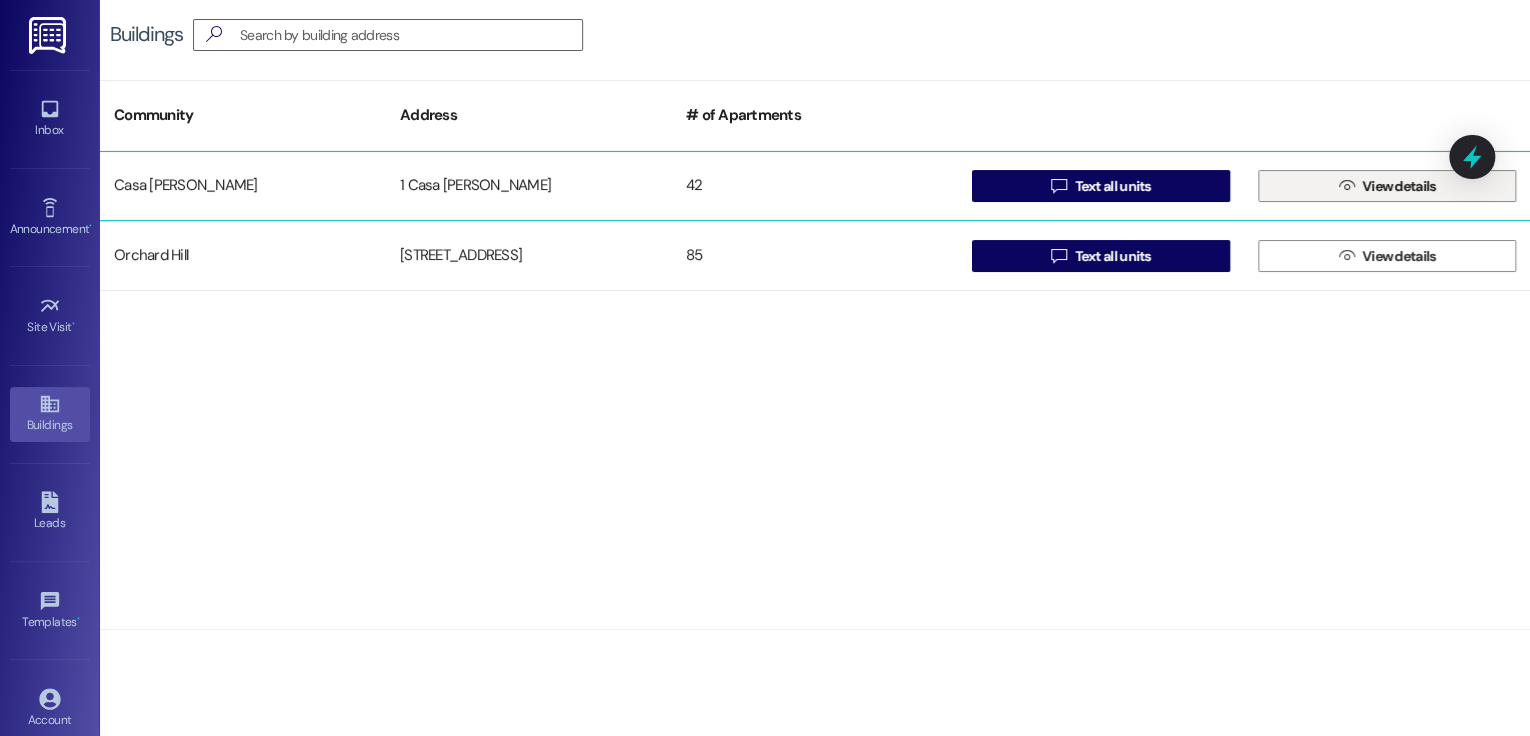 click on "View details" at bounding box center (1399, 186) 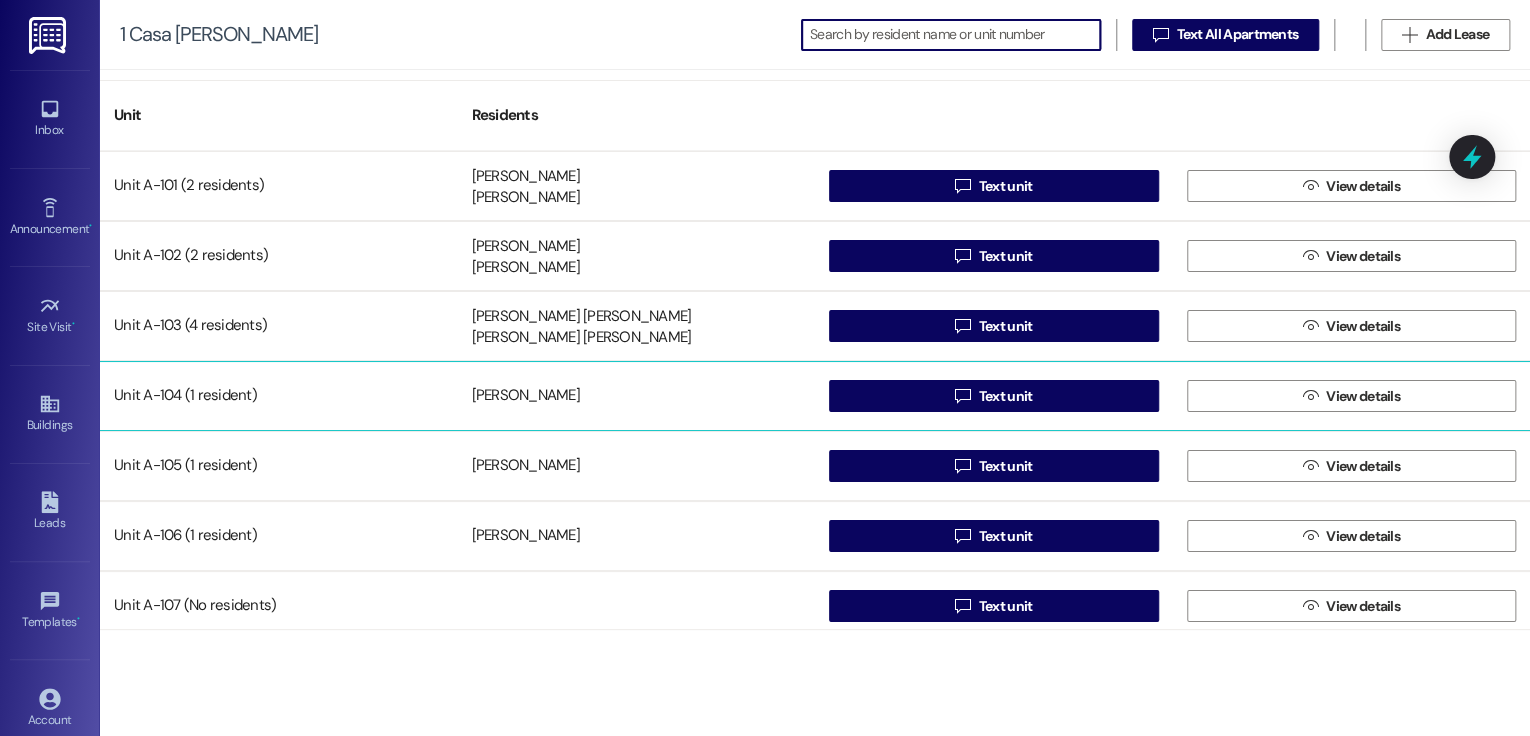 scroll, scrollTop: 0, scrollLeft: 0, axis: both 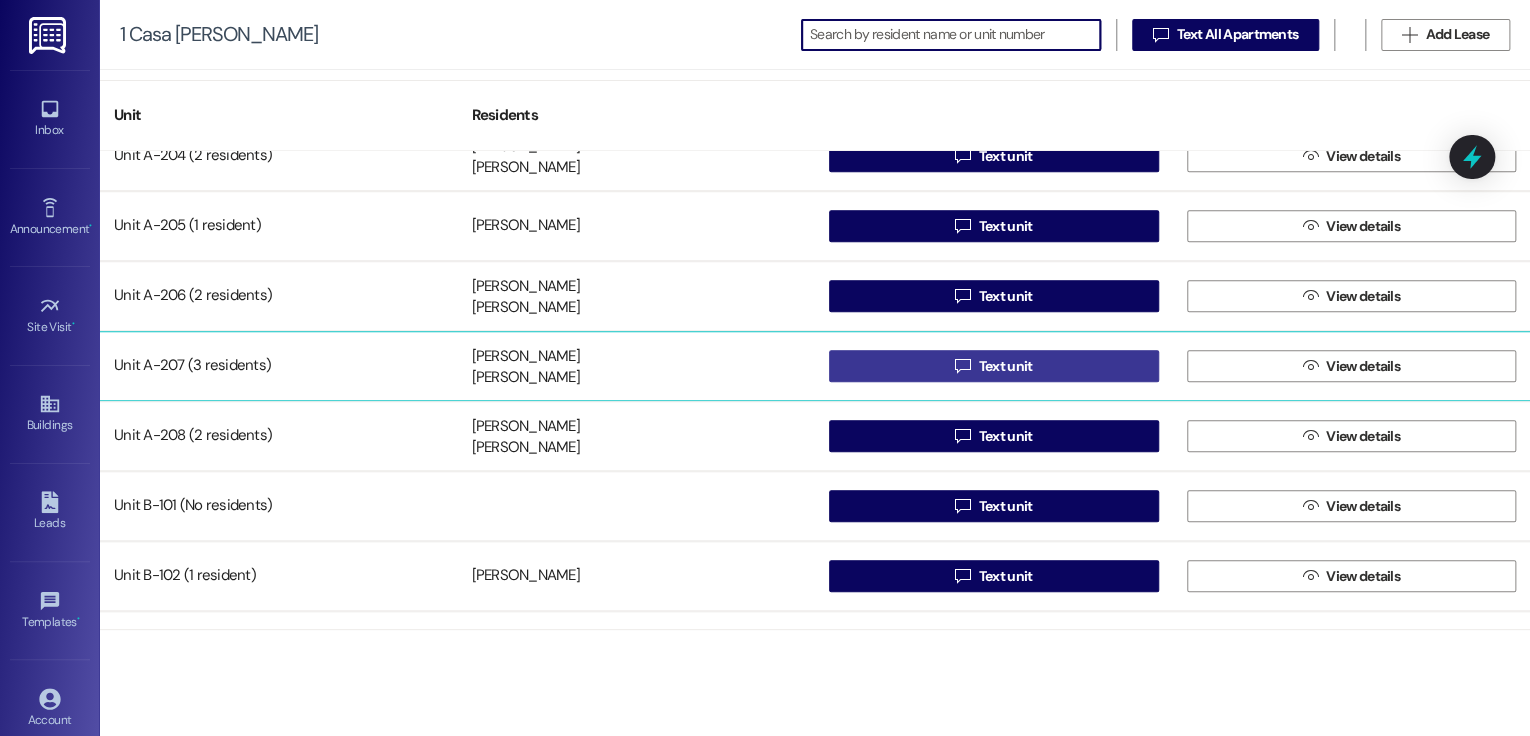 click on " Text unit" at bounding box center [994, 366] 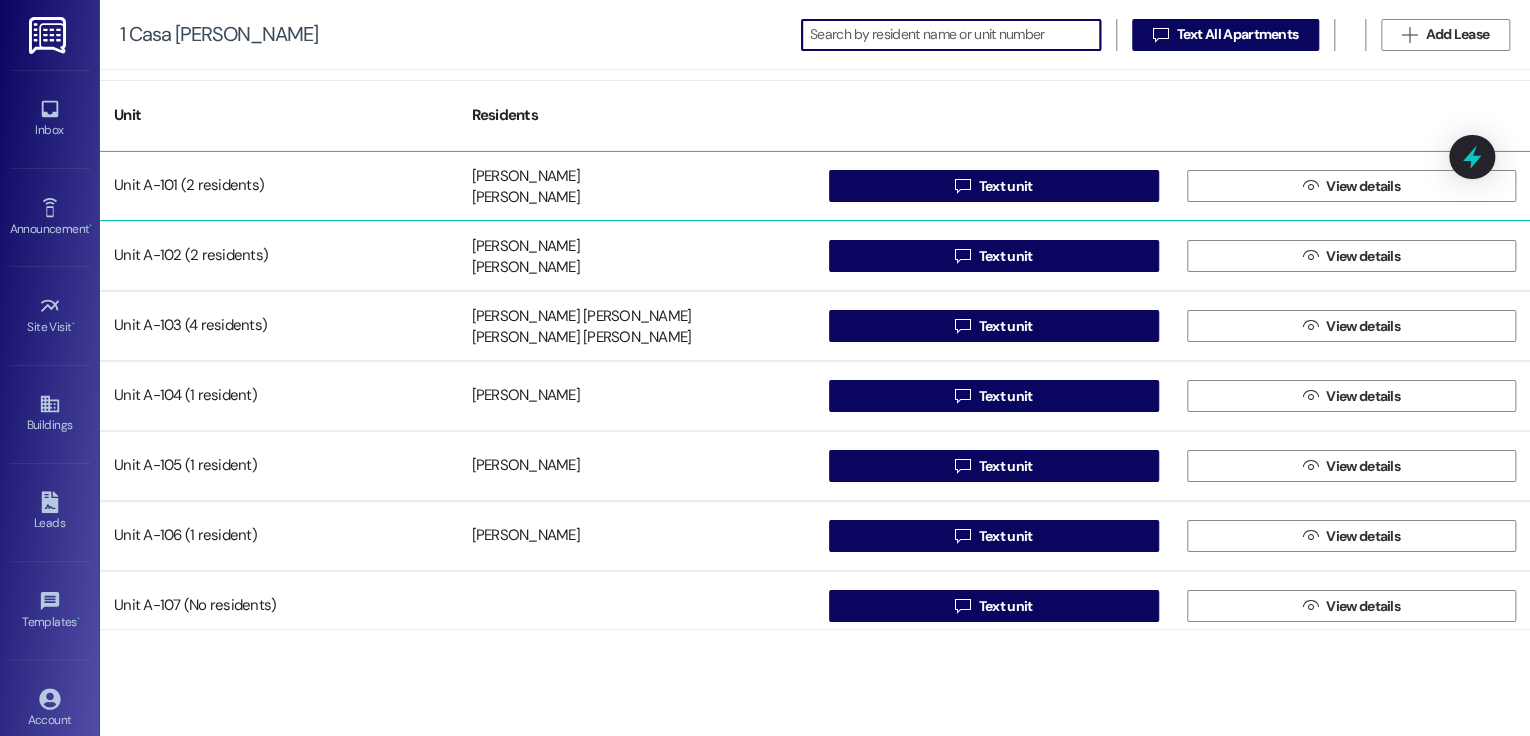 scroll, scrollTop: 0, scrollLeft: 0, axis: both 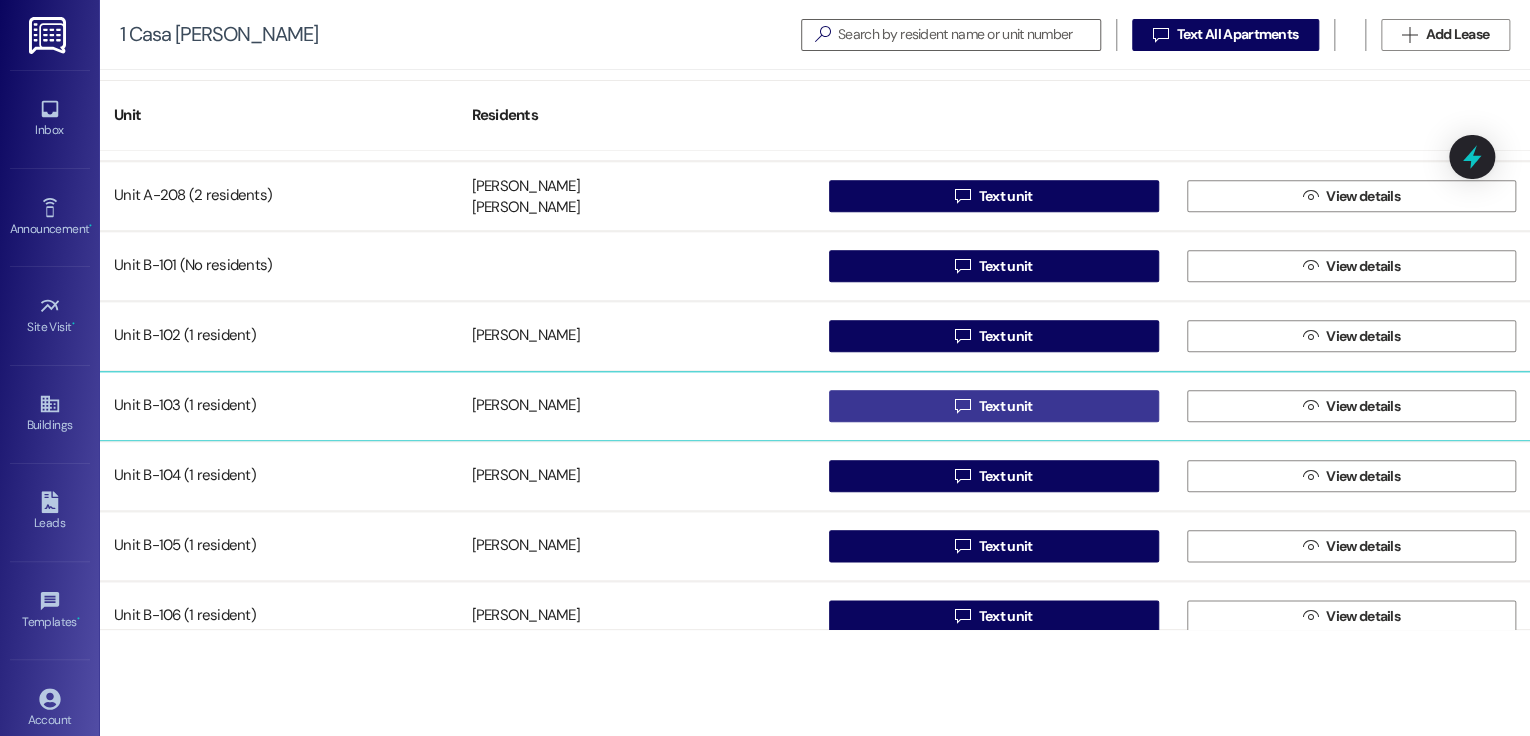 click on "" at bounding box center (962, 406) 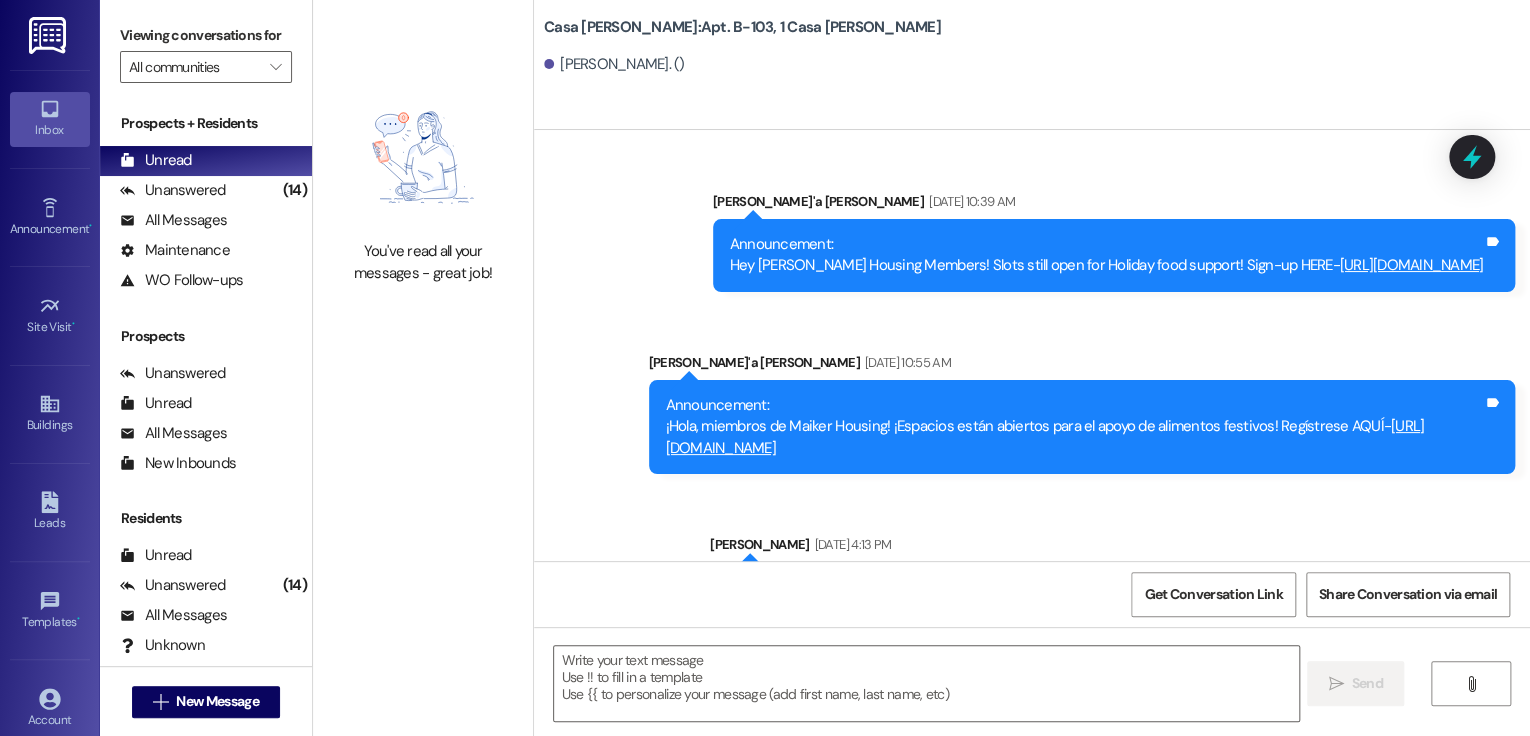 scroll, scrollTop: 43323, scrollLeft: 0, axis: vertical 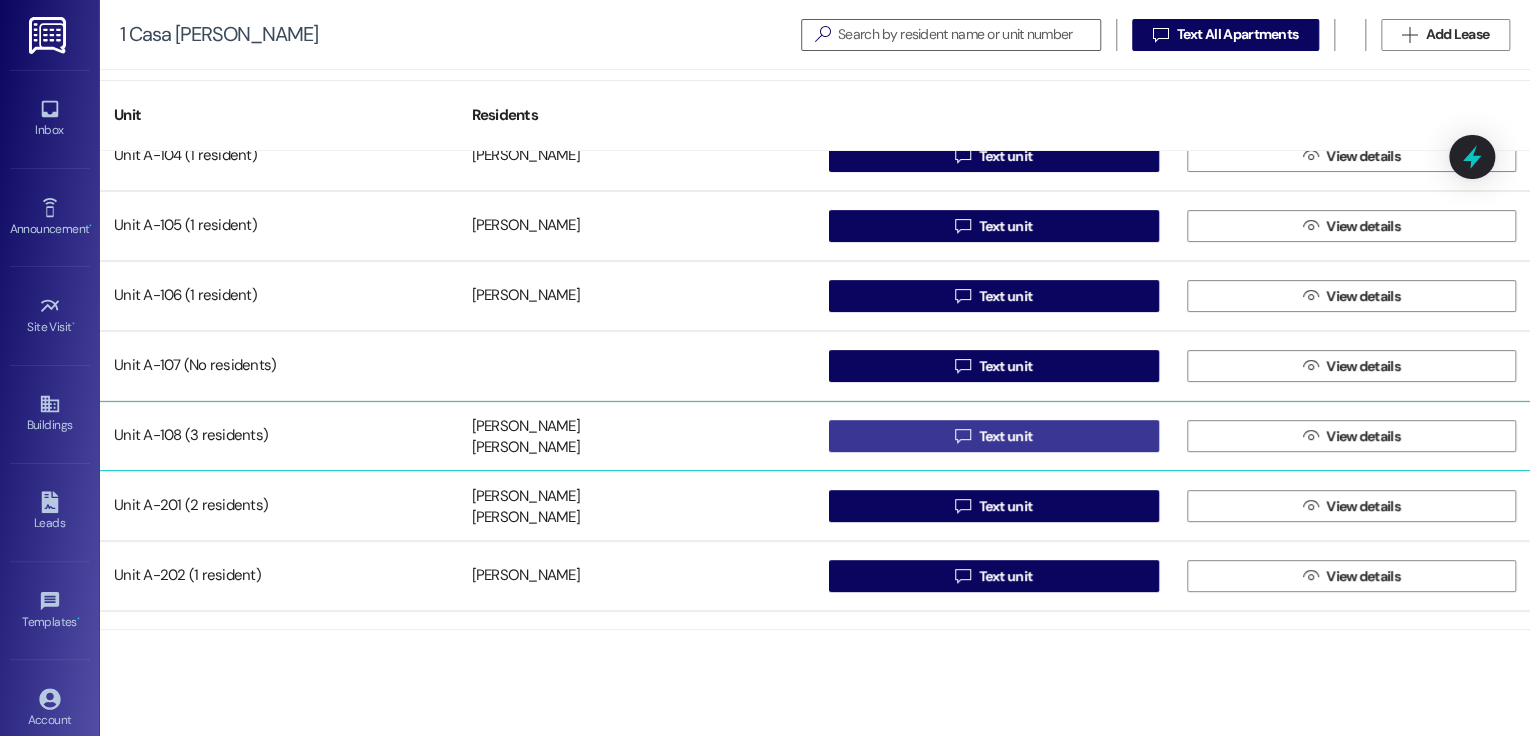click on "Text unit" at bounding box center (1006, 436) 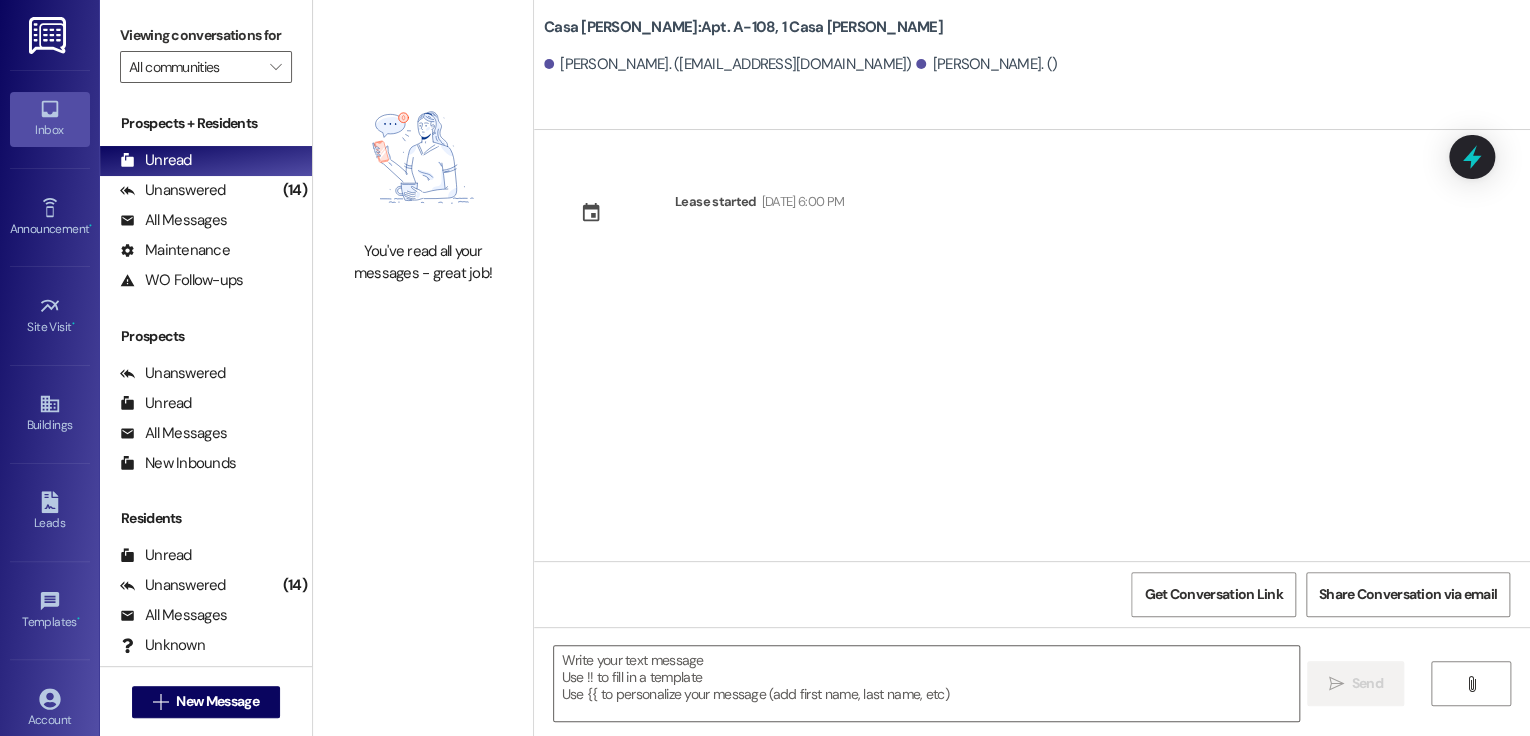 click on "[PERSON_NAME]. ()" at bounding box center (986, 64) 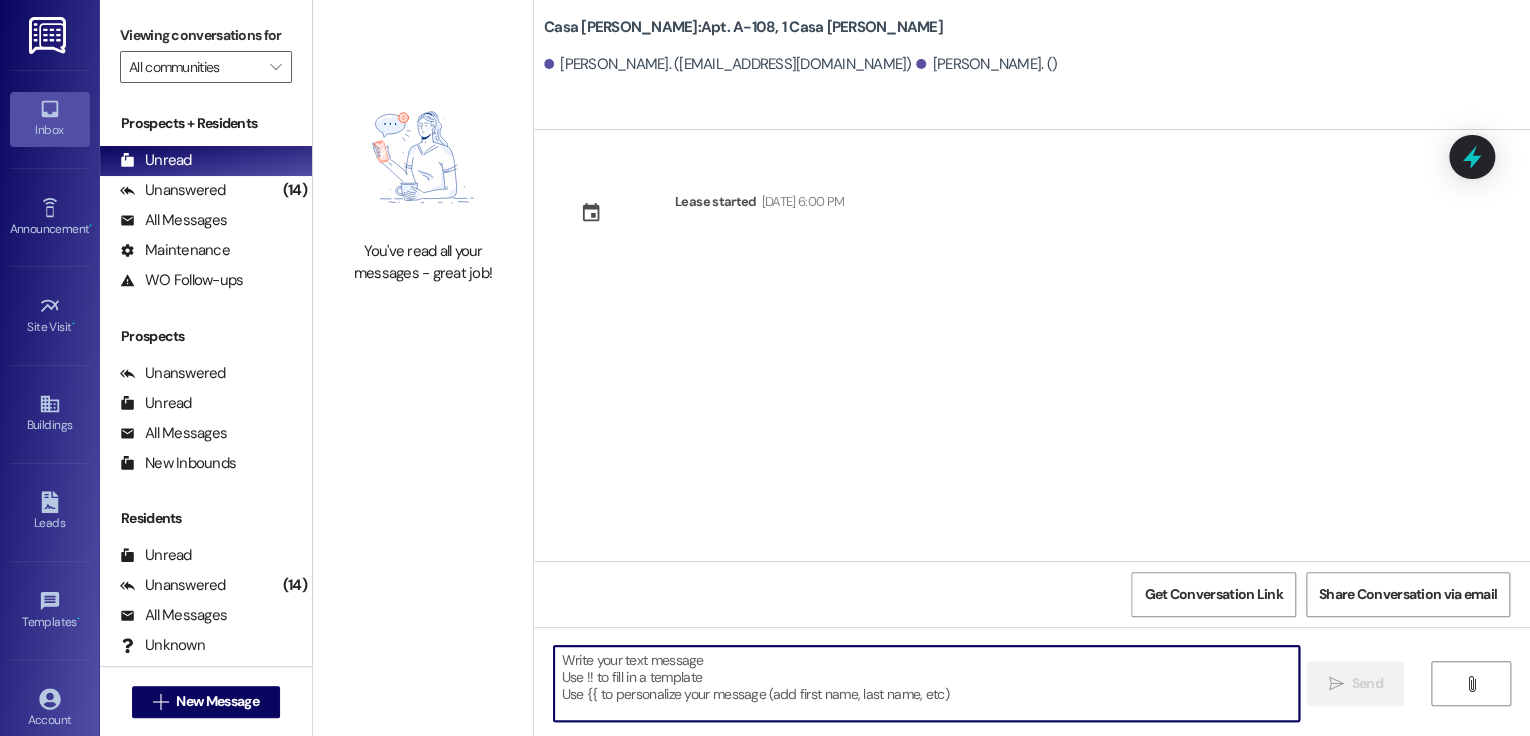 click at bounding box center (926, 683) 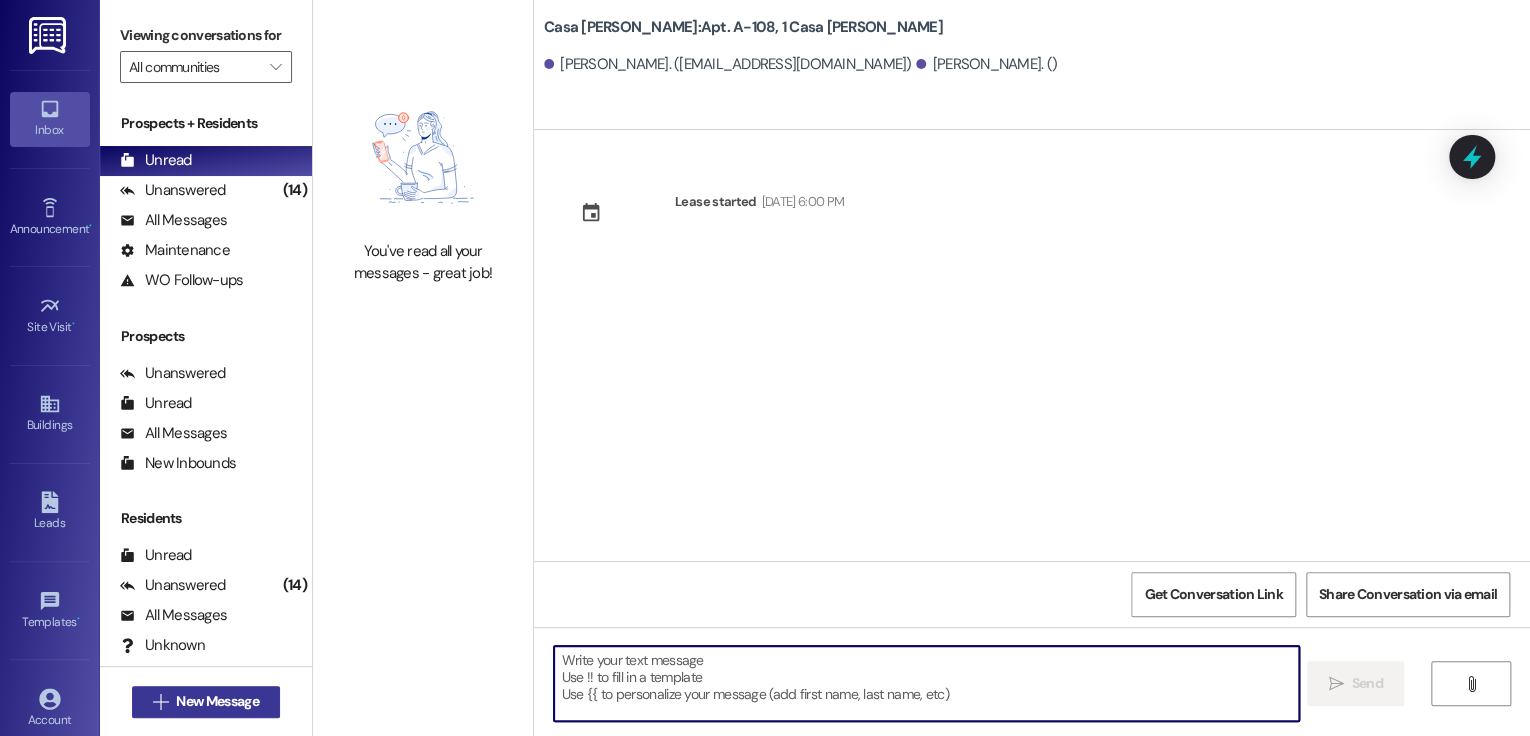 click on "New Message" at bounding box center [217, 701] 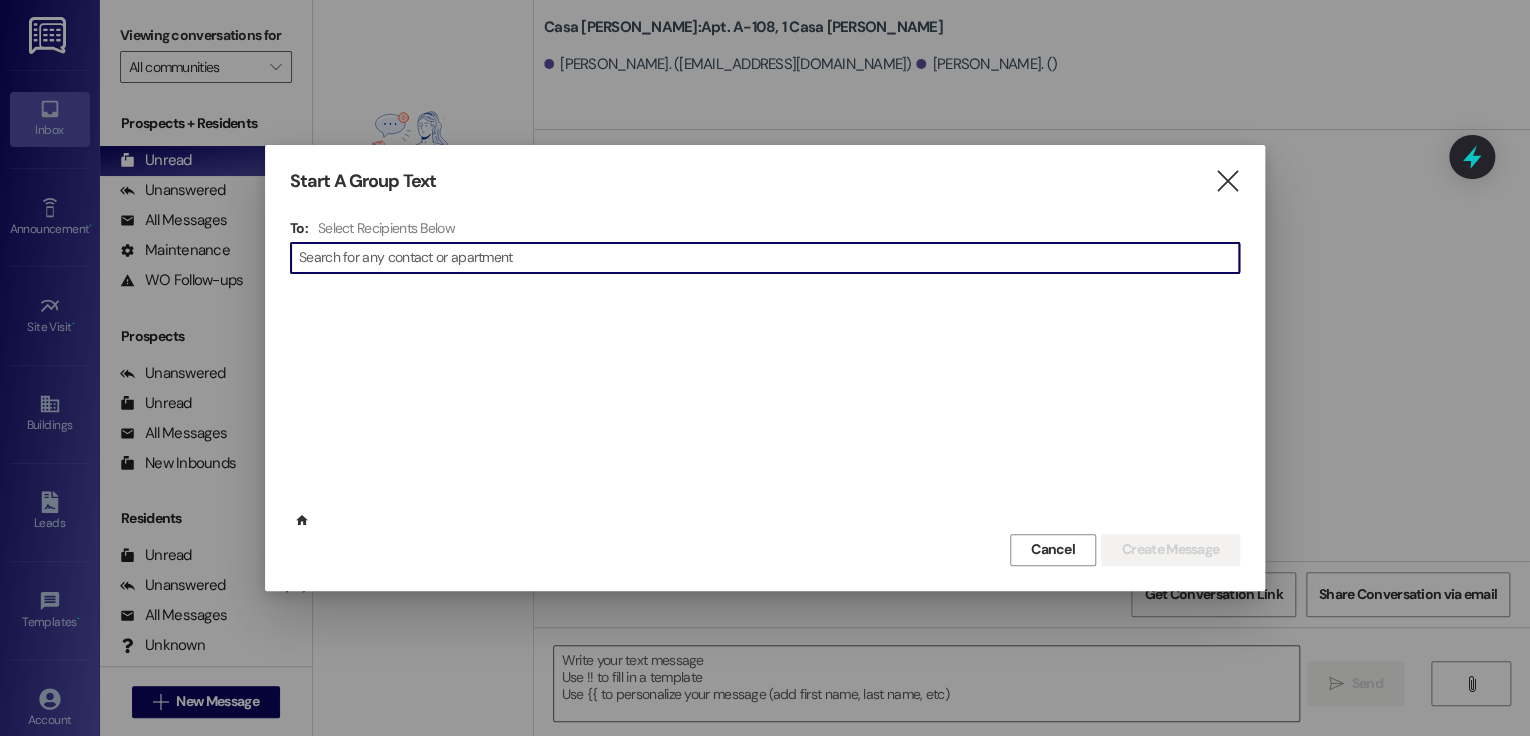 scroll, scrollTop: 1200, scrollLeft: 0, axis: vertical 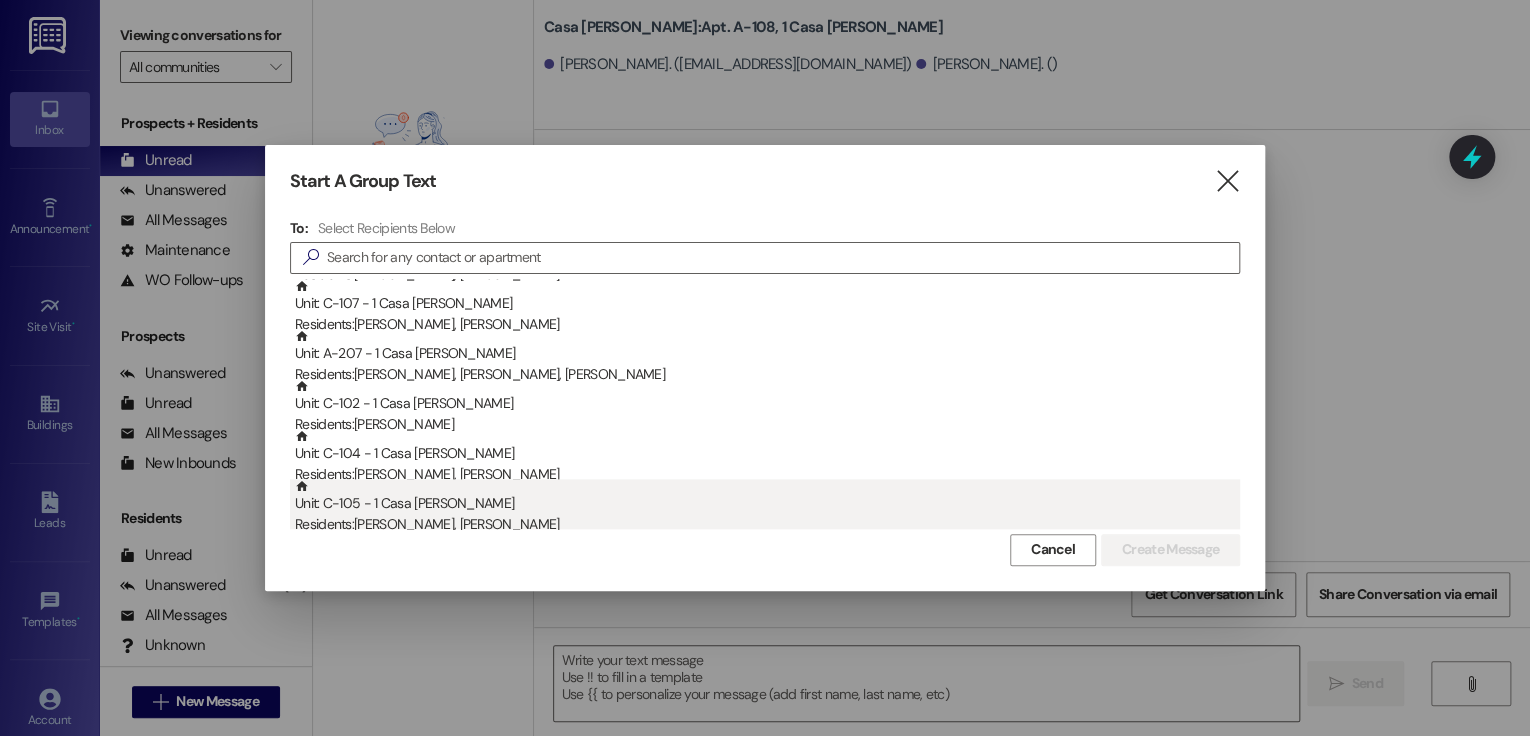 click on "Unit: C-105 - 1 Casa [PERSON_NAME] Residents:  [PERSON_NAME], [PERSON_NAME]" at bounding box center (767, 507) 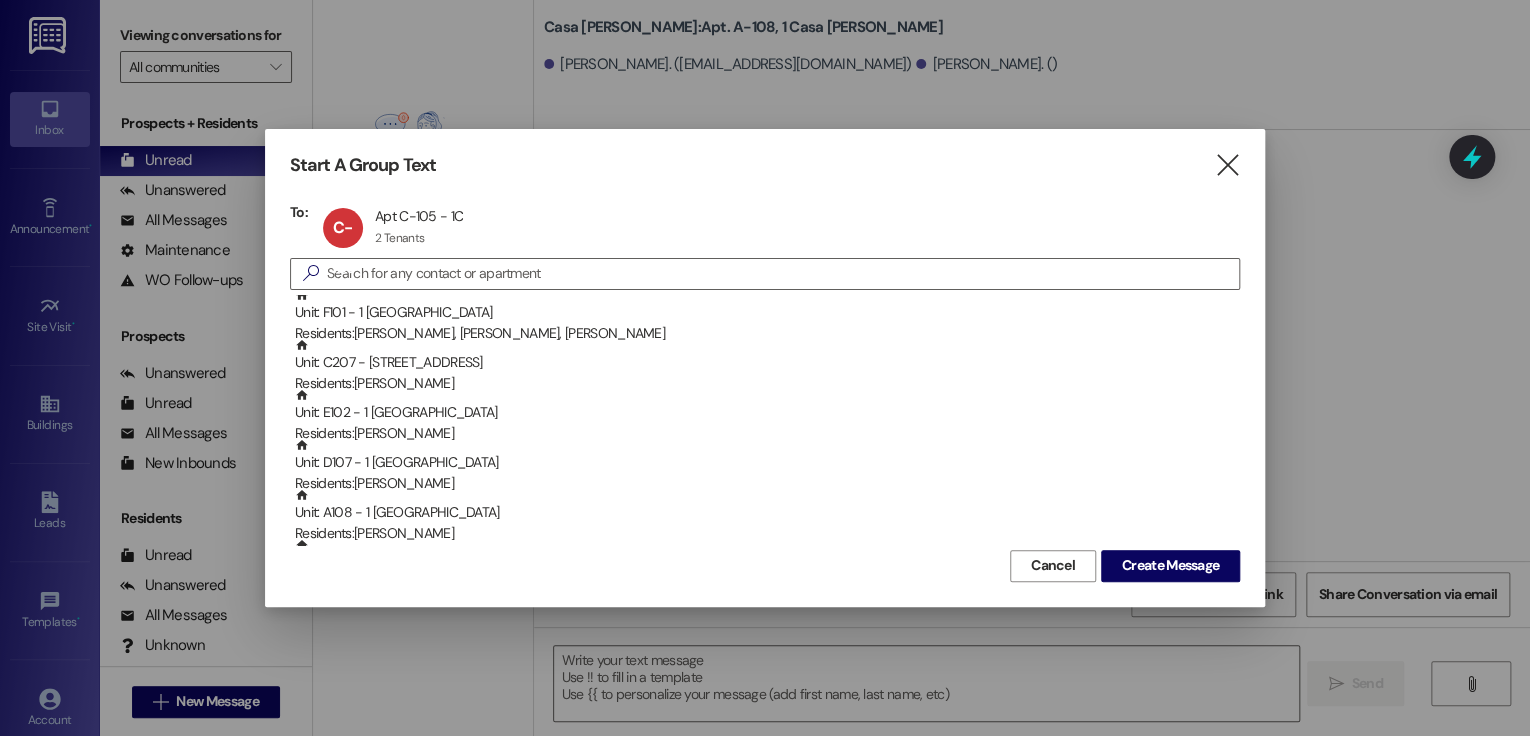 scroll, scrollTop: 240, scrollLeft: 0, axis: vertical 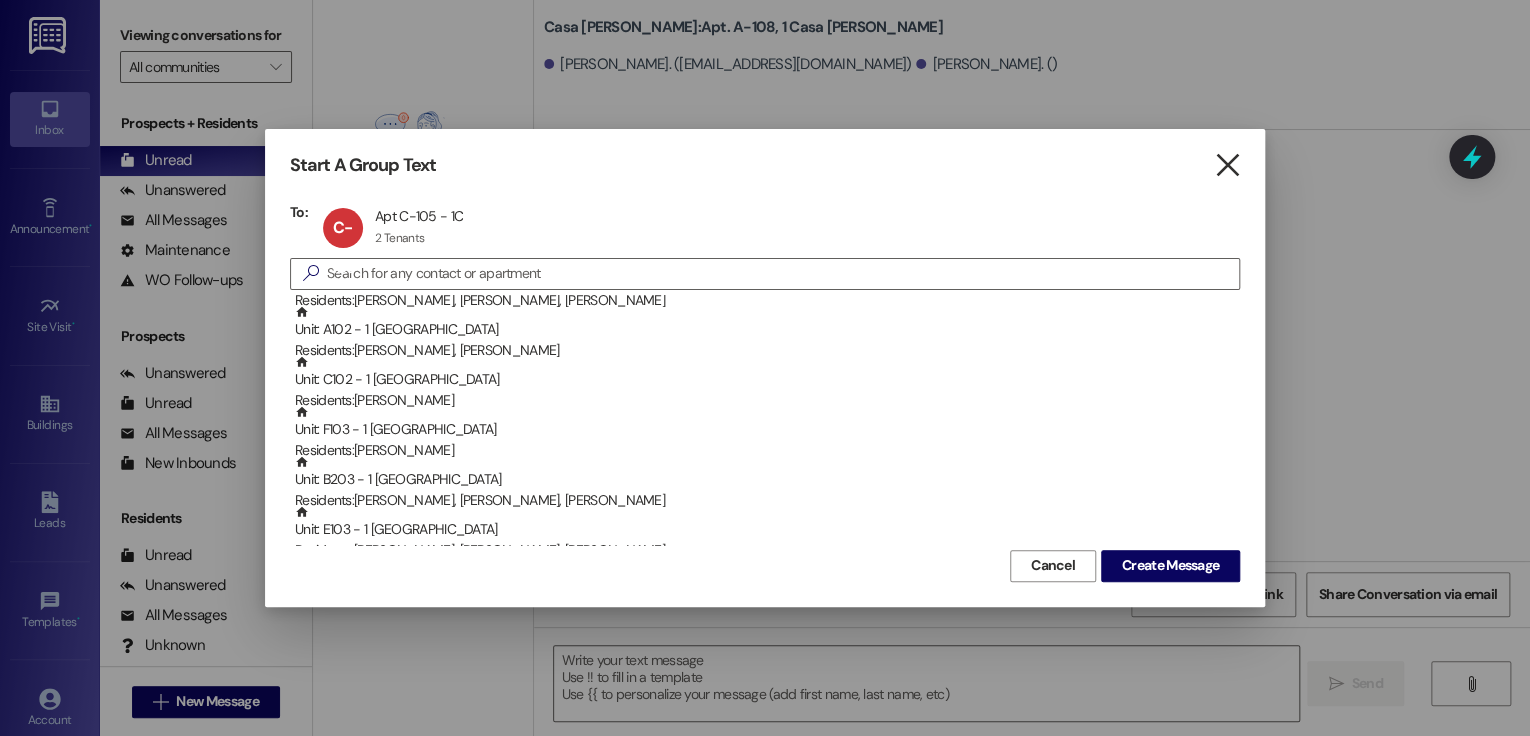 click on "" at bounding box center [1226, 165] 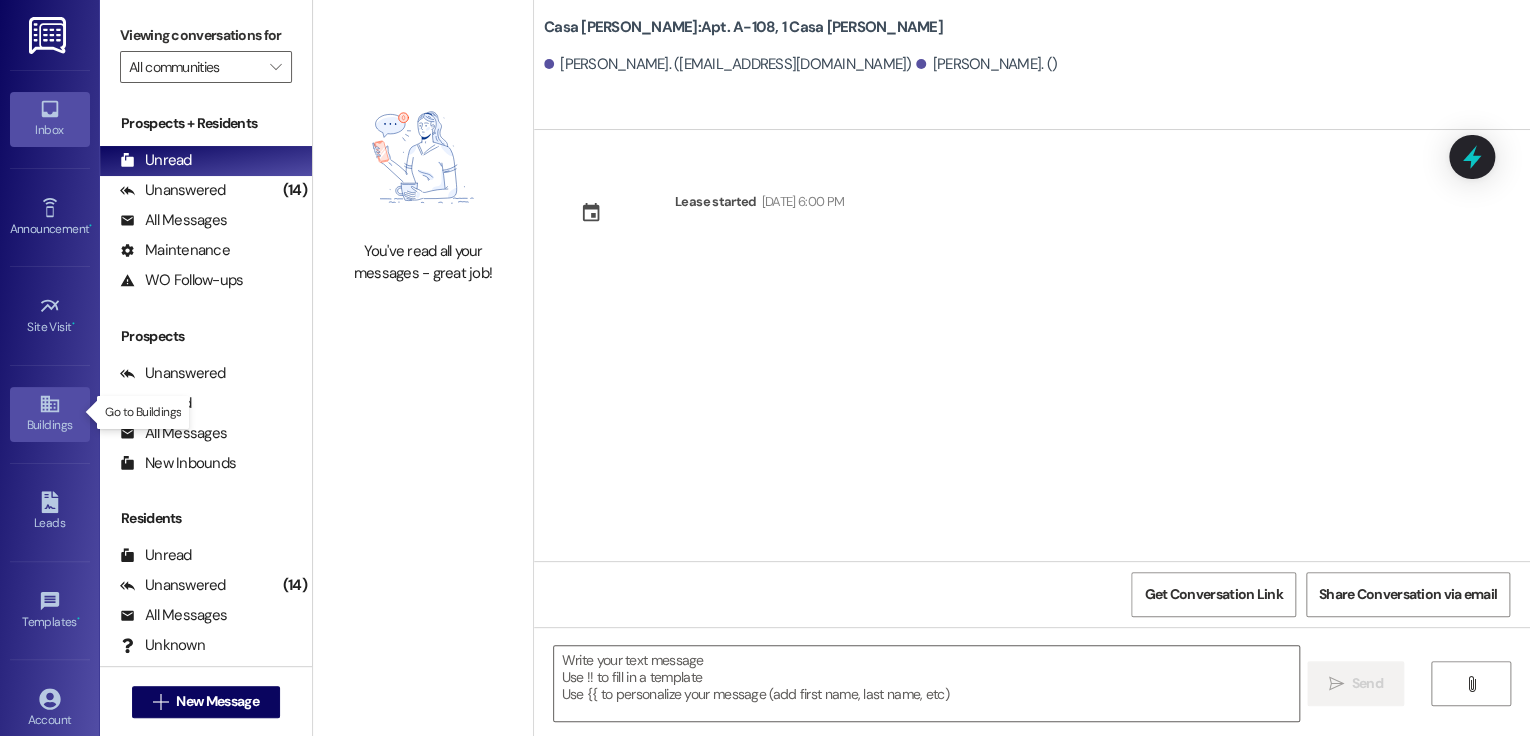 click 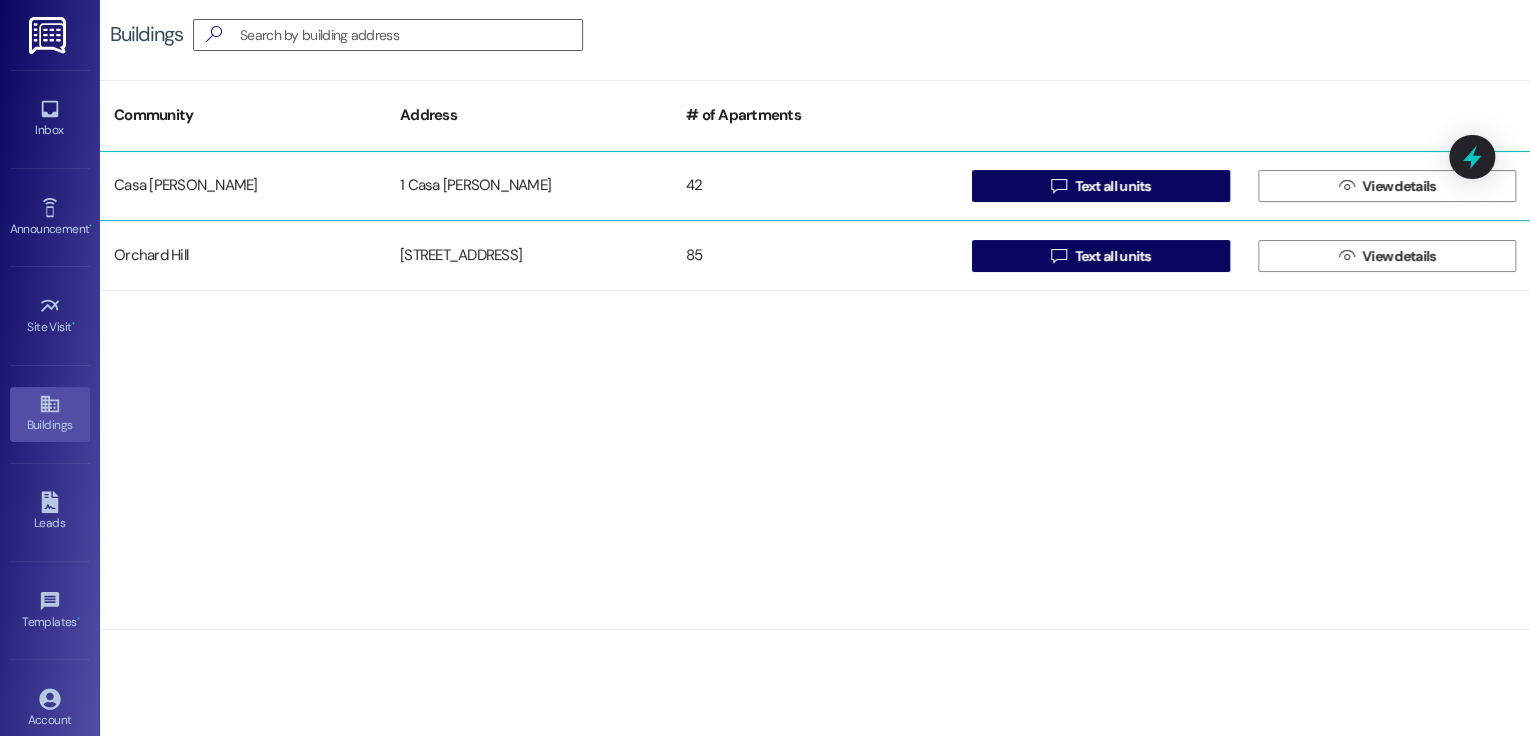 click on "Casa [PERSON_NAME]" at bounding box center (243, 186) 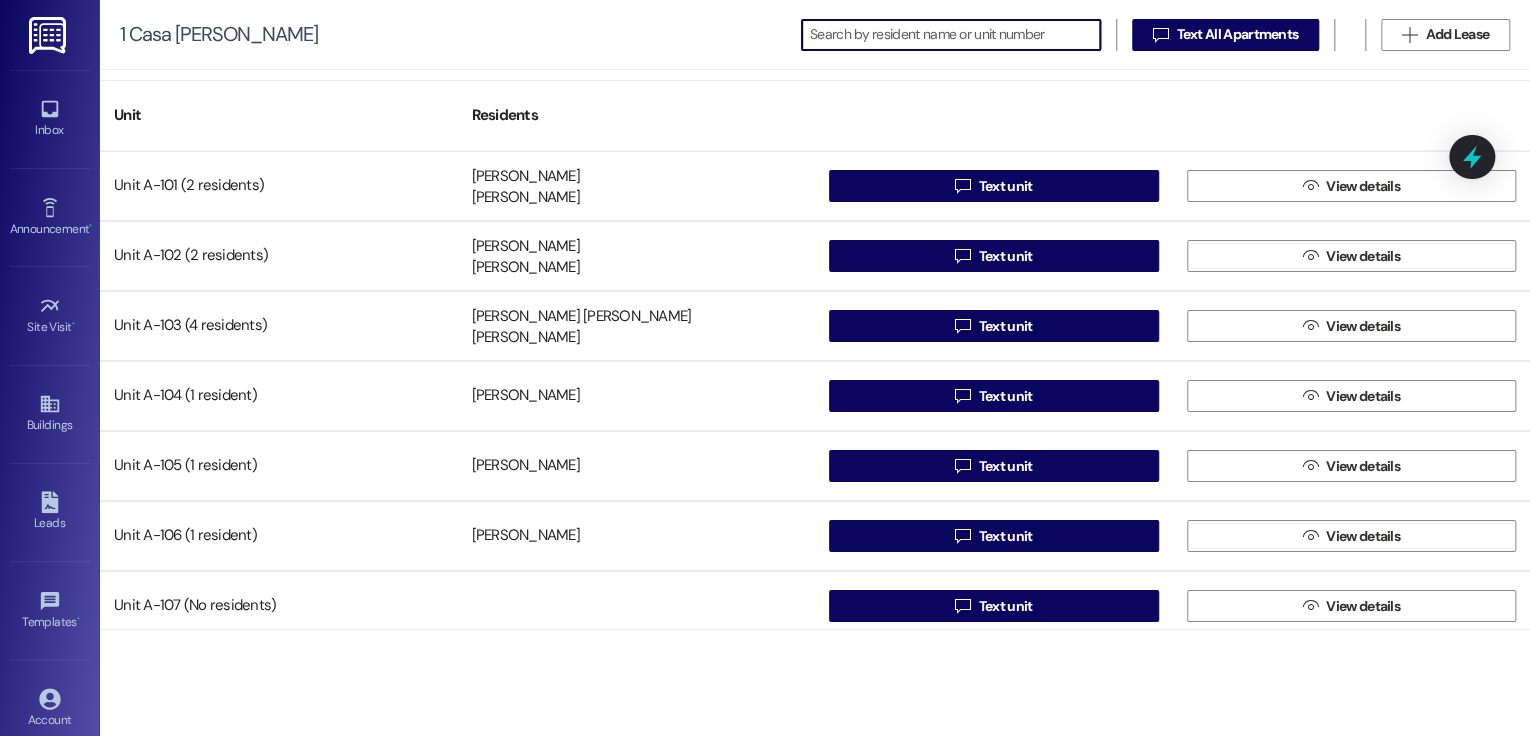 scroll, scrollTop: 0, scrollLeft: 0, axis: both 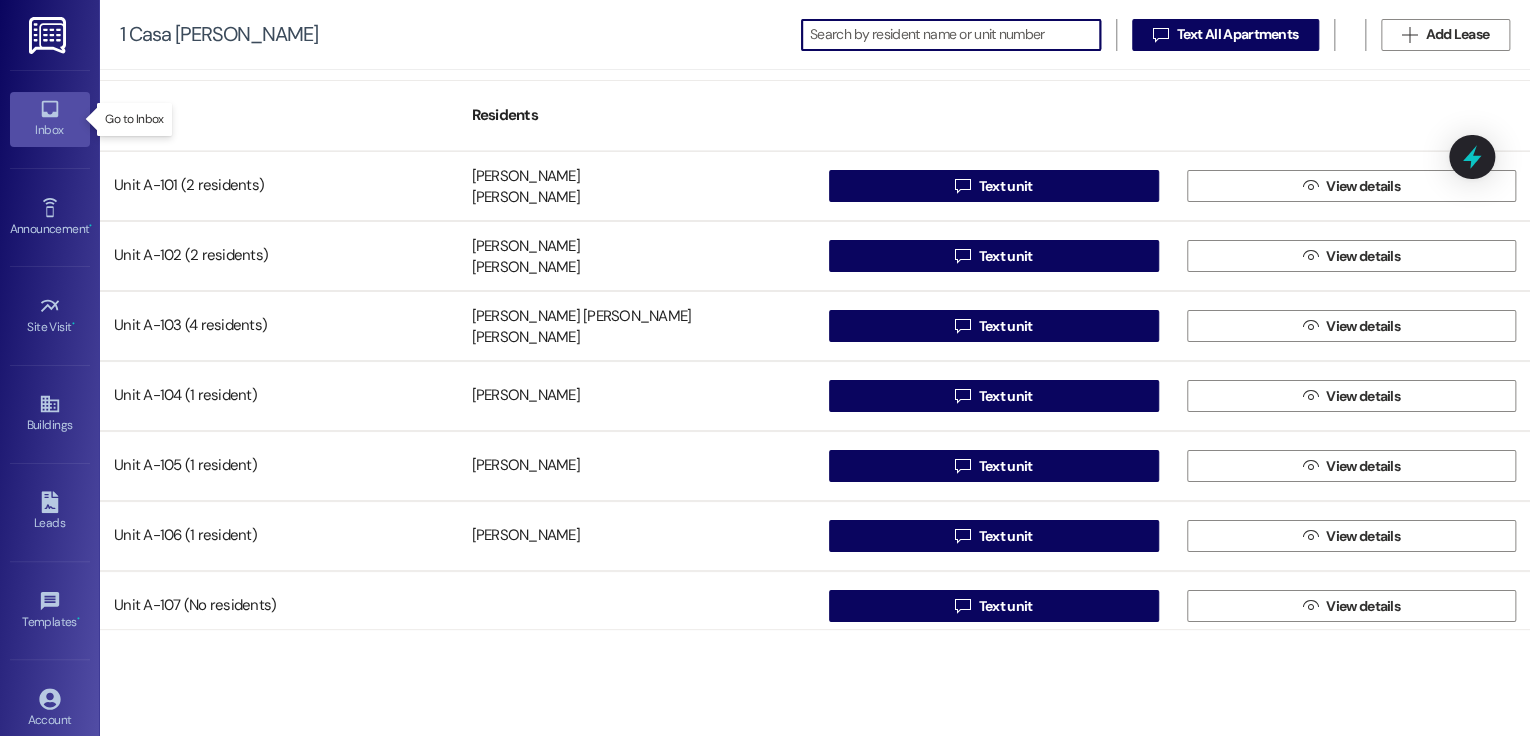 click on "Inbox" at bounding box center [50, 130] 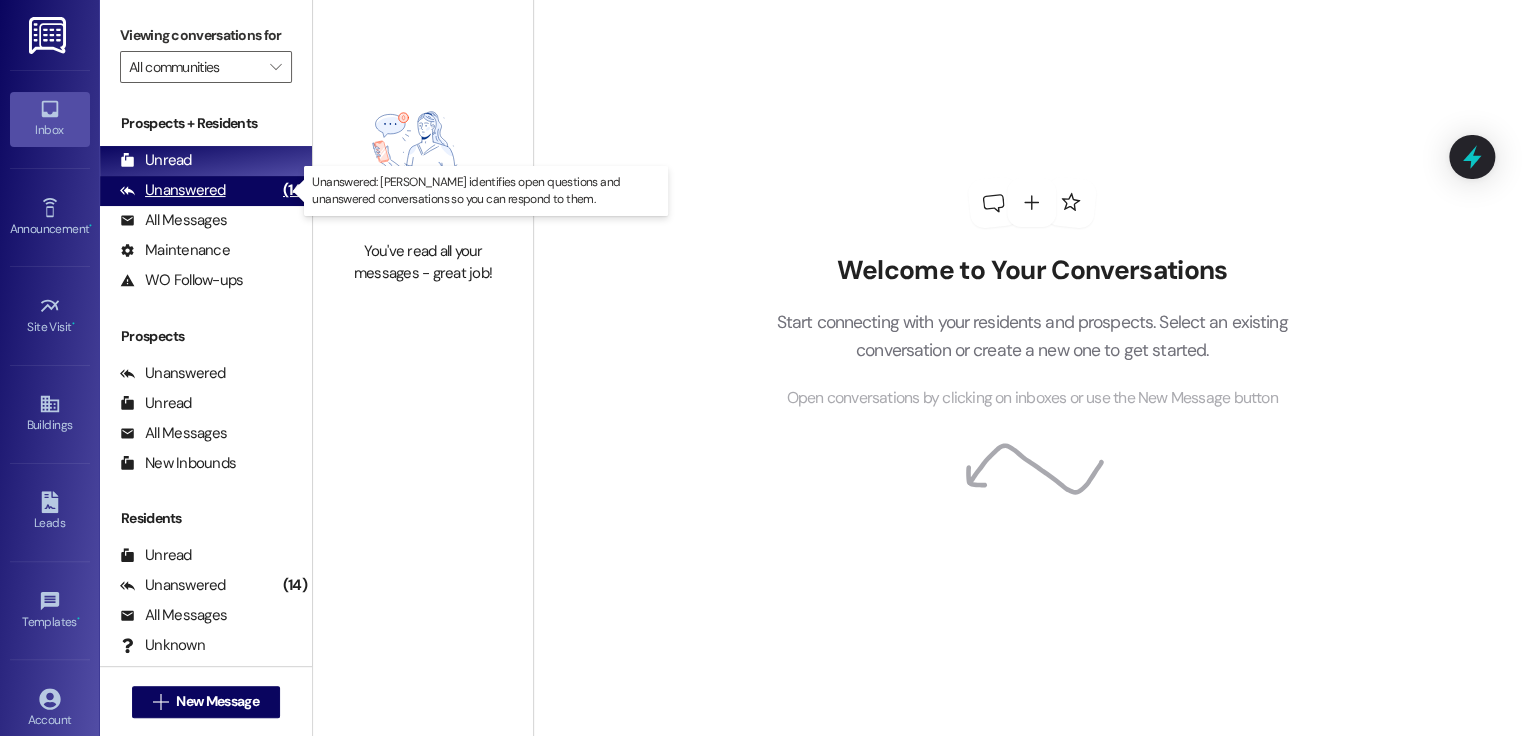 click on "Unanswered" at bounding box center (173, 190) 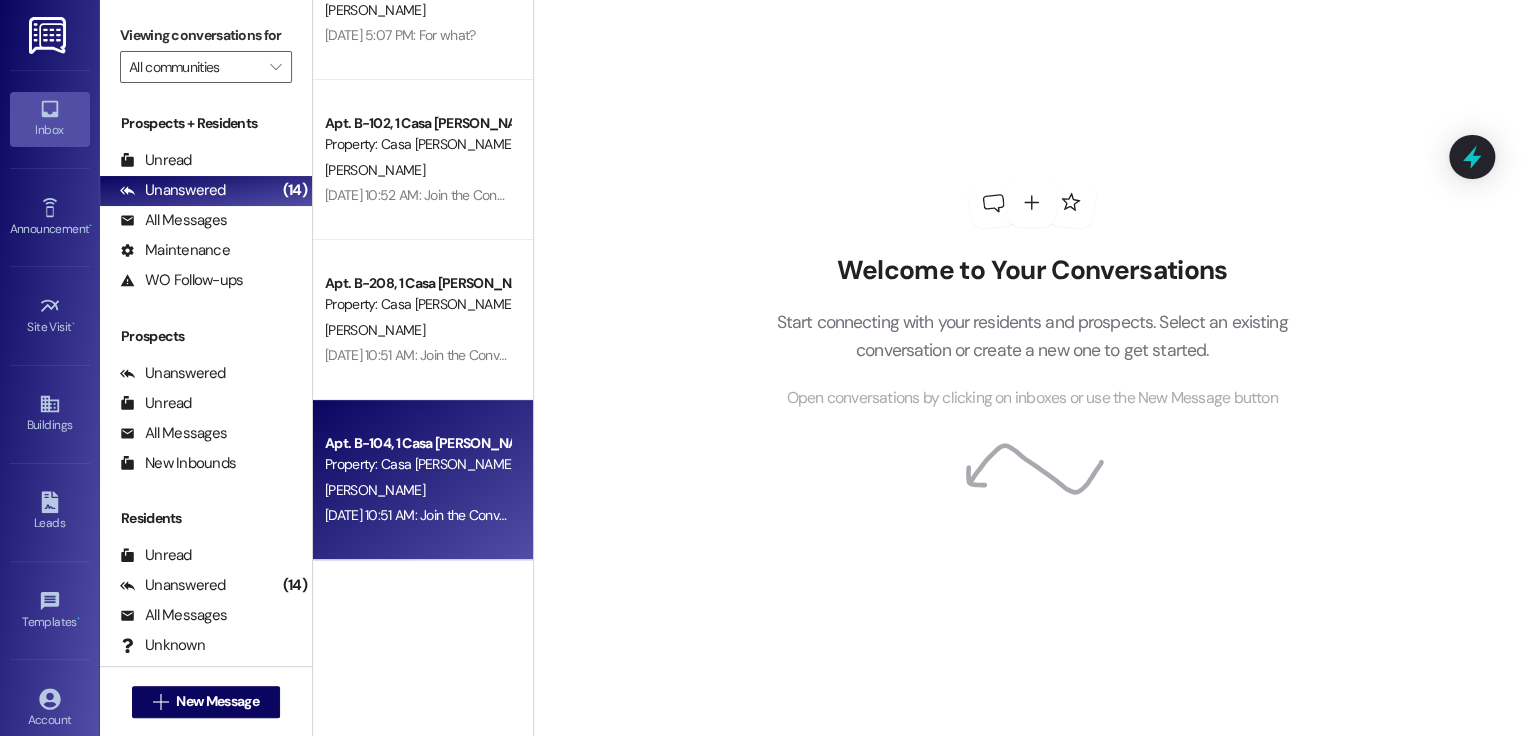 scroll, scrollTop: 0, scrollLeft: 0, axis: both 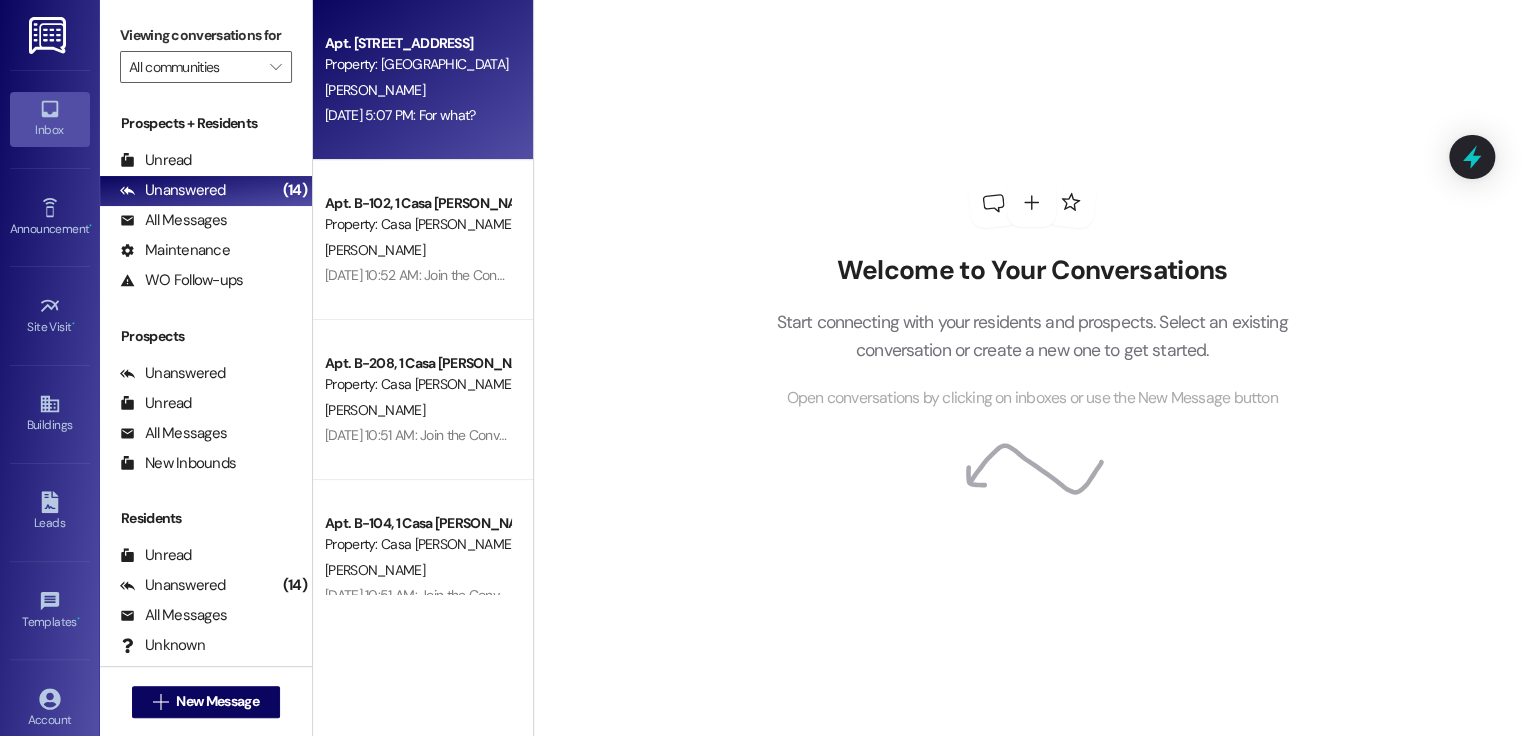 click on "Apt. C105, [STREET_ADDRESS] Property: [GEOGRAPHIC_DATA] [PERSON_NAME] [DATE] 5:07 PM: For what? [DATE] 5:07 PM: For what?" at bounding box center (423, 80) 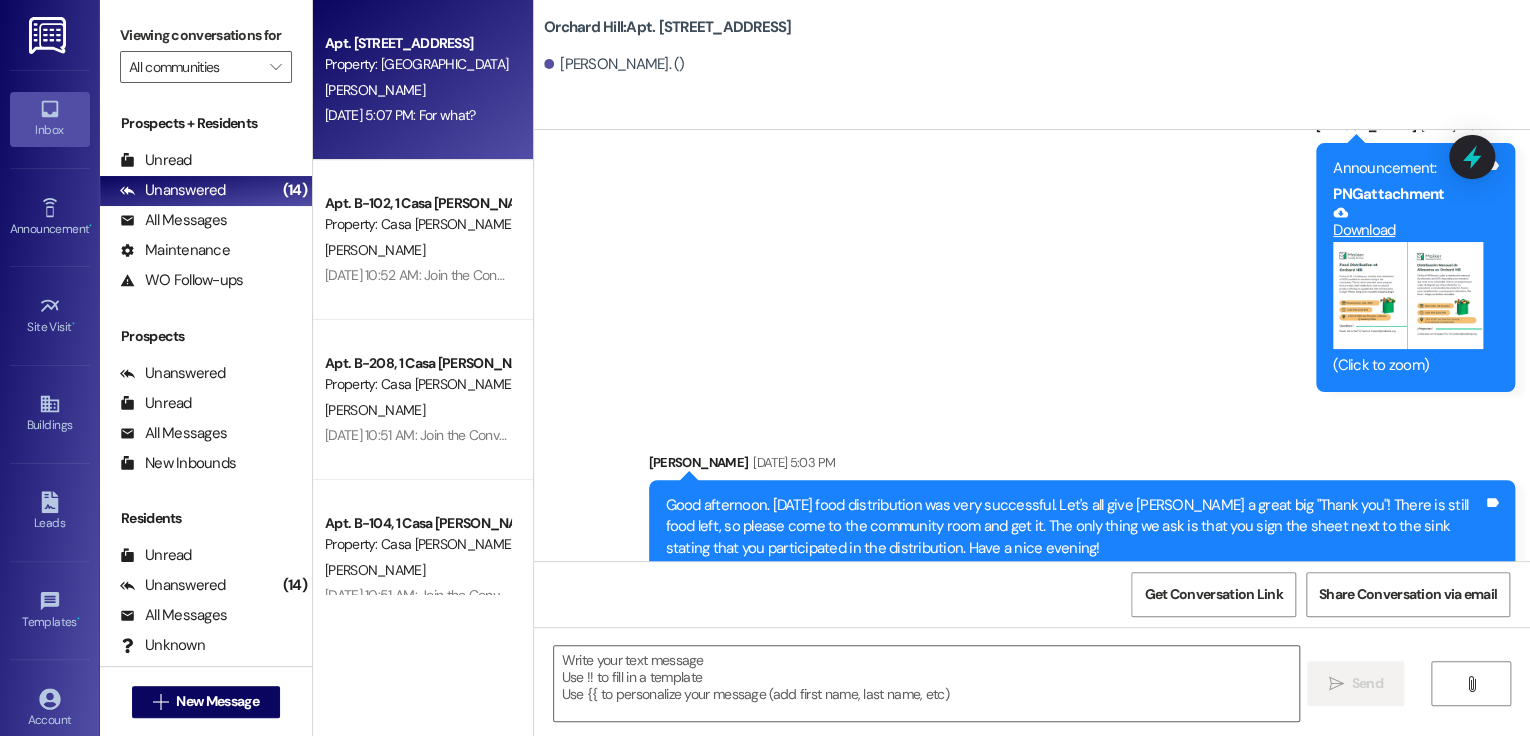 scroll, scrollTop: 23148, scrollLeft: 0, axis: vertical 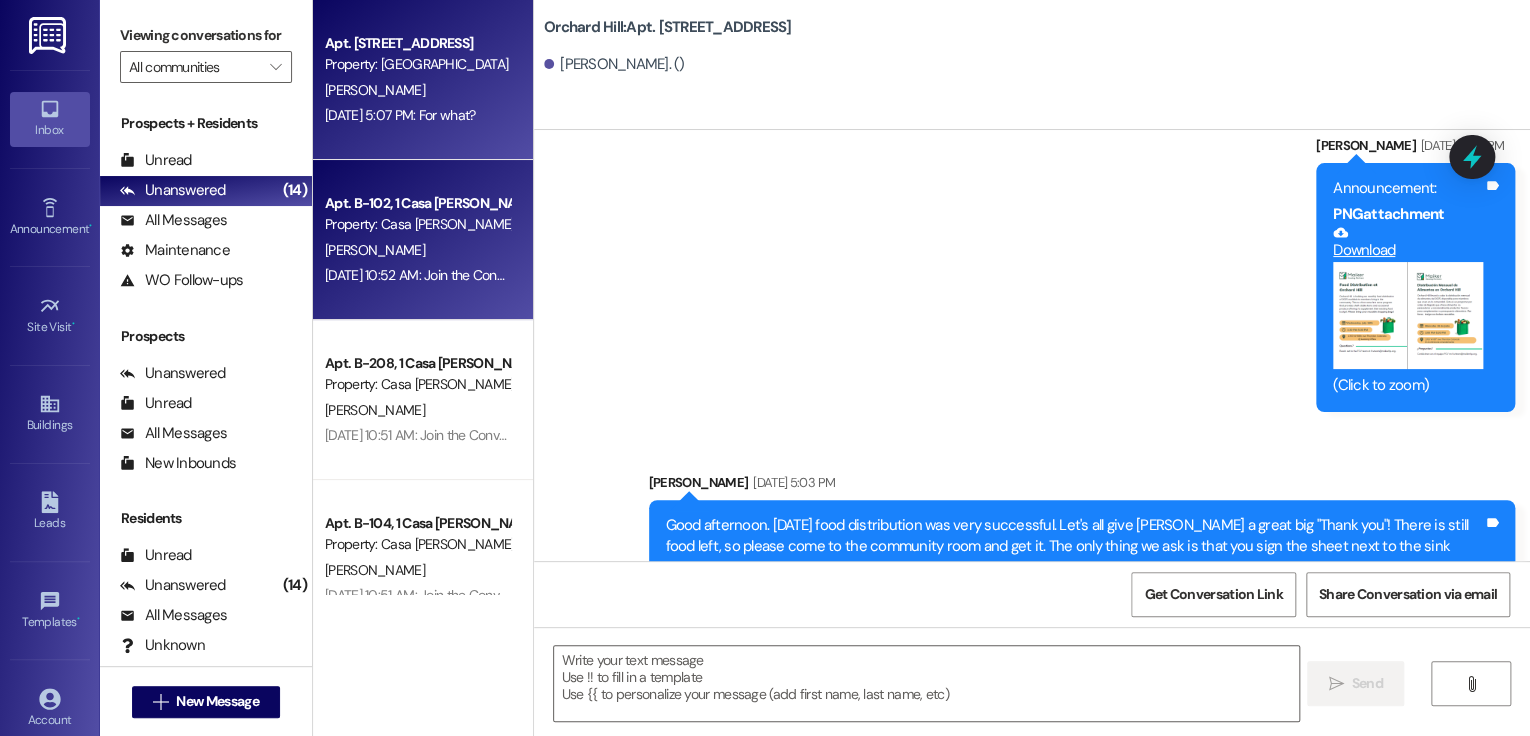 click on "[DATE] 10:52 AM: Join the Conversation on Pecos!Live, work, or travel along [GEOGRAPHIC_DATA] between W [GEOGRAPHIC_DATA] and [GEOGRAPHIC_DATA]?Come to a listening session:[DATE] 12:00 to 1:00 PMCasa RedondaFree lunch and a $25 gift cardSpanish interpretation availableUnase a la conversacion sobre PecosVive, trabaja o viaja por Pecos St entre W [GEOGRAPHIC_DATA] y [GEOGRAPHIC_DATA]?Ven a una sesion de escucha:Jueves, 24 de [PERSON_NAME] | 12:00 a 1:00 PMCasa RedondaAlmuerzo gratis y una tarjeta de regalo de $ 25Interpretacion en espanol disponible" at bounding box center (417, 275) 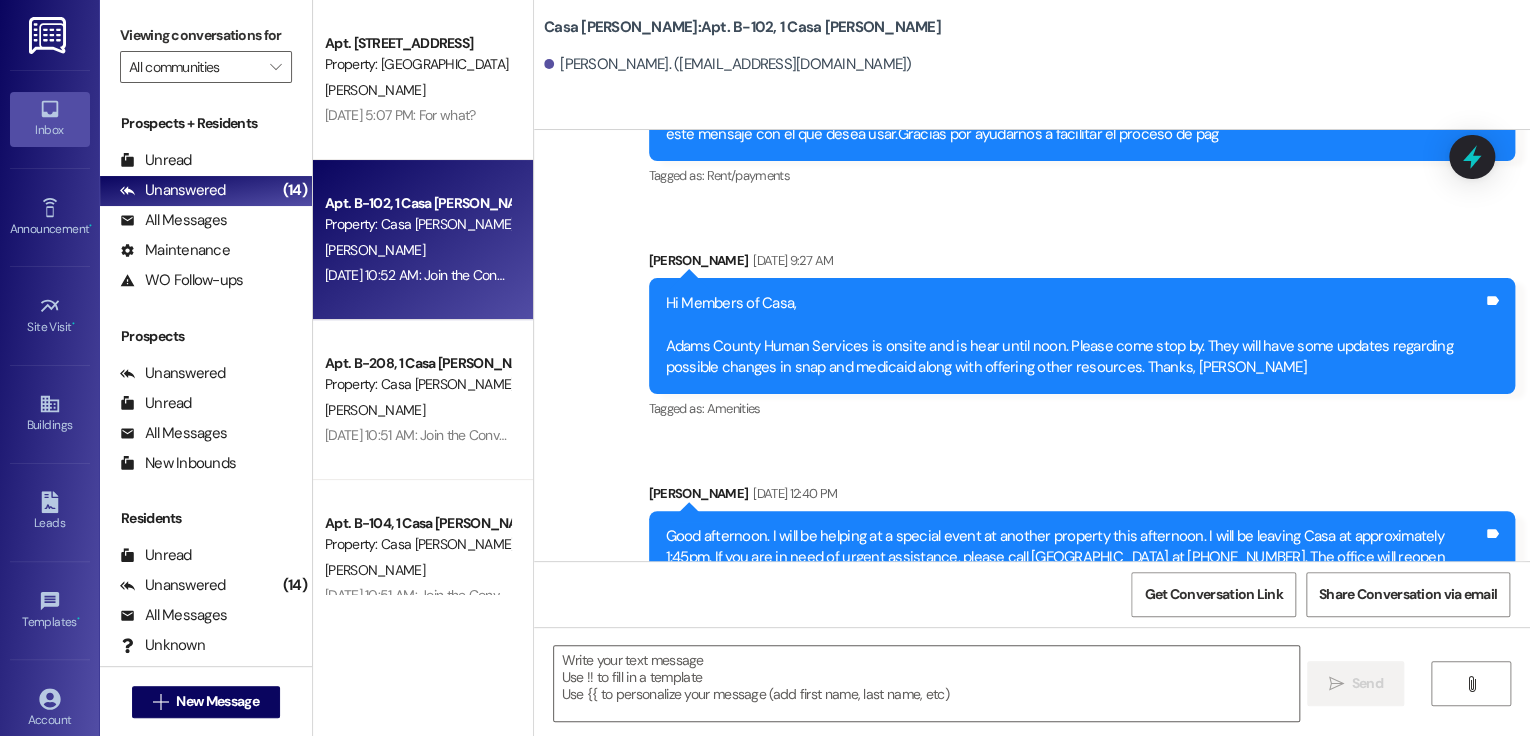 scroll, scrollTop: 29594, scrollLeft: 0, axis: vertical 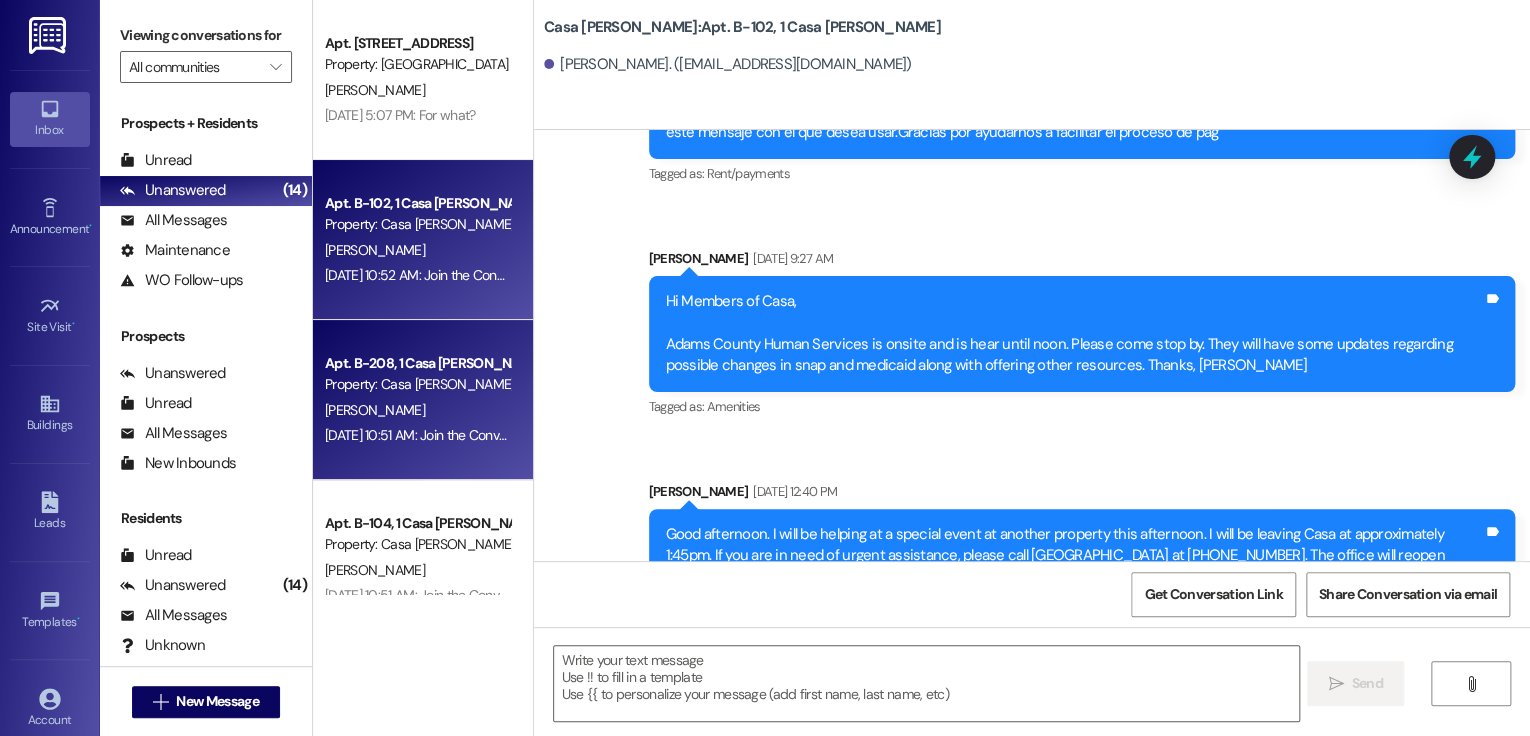 click on "Apt. B-208, 1 [GEOGRAPHIC_DATA][PERSON_NAME] Property: [GEOGRAPHIC_DATA][PERSON_NAME]" at bounding box center [417, 374] 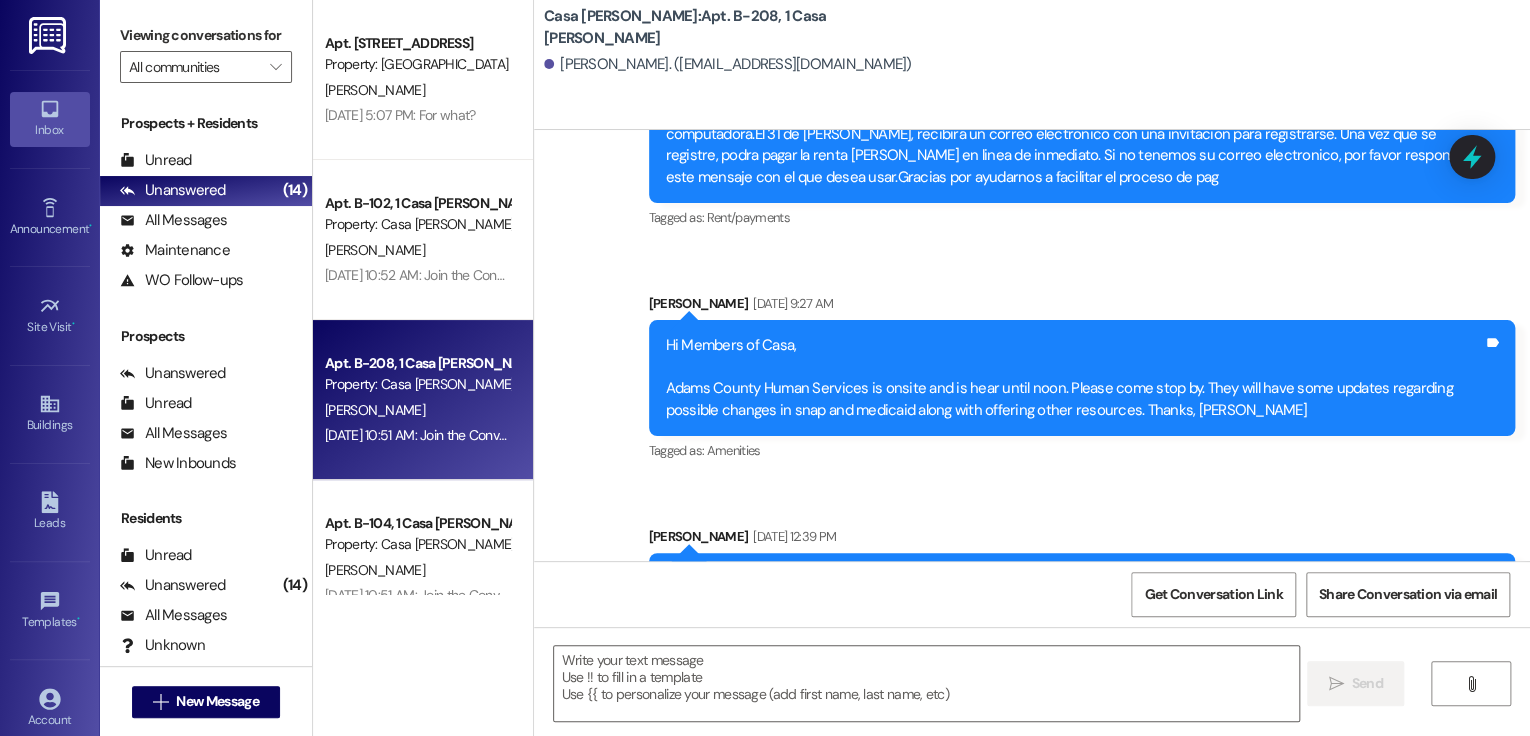 scroll, scrollTop: 38164, scrollLeft: 0, axis: vertical 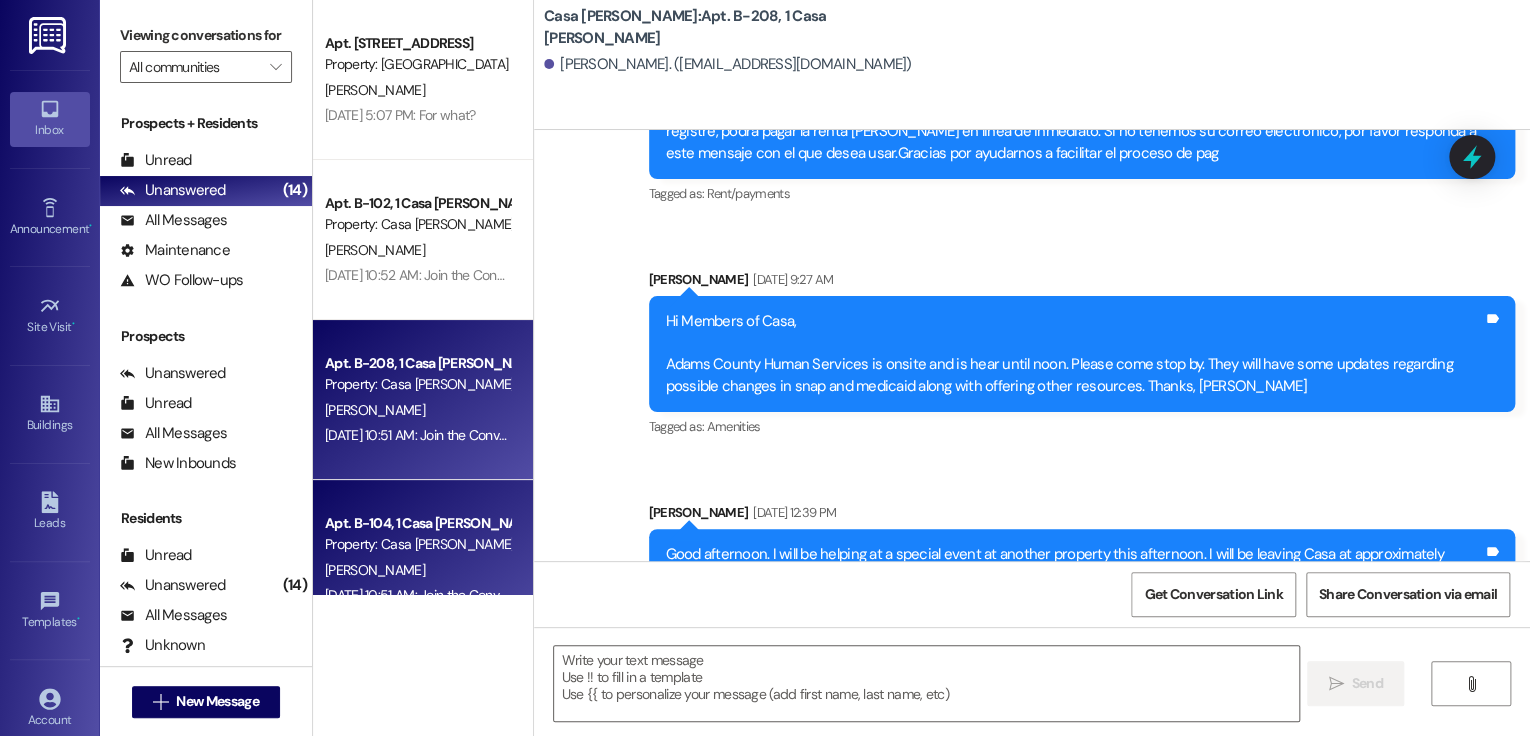 click on "Apt. B-104, 1 Casa [PERSON_NAME]" at bounding box center [417, 523] 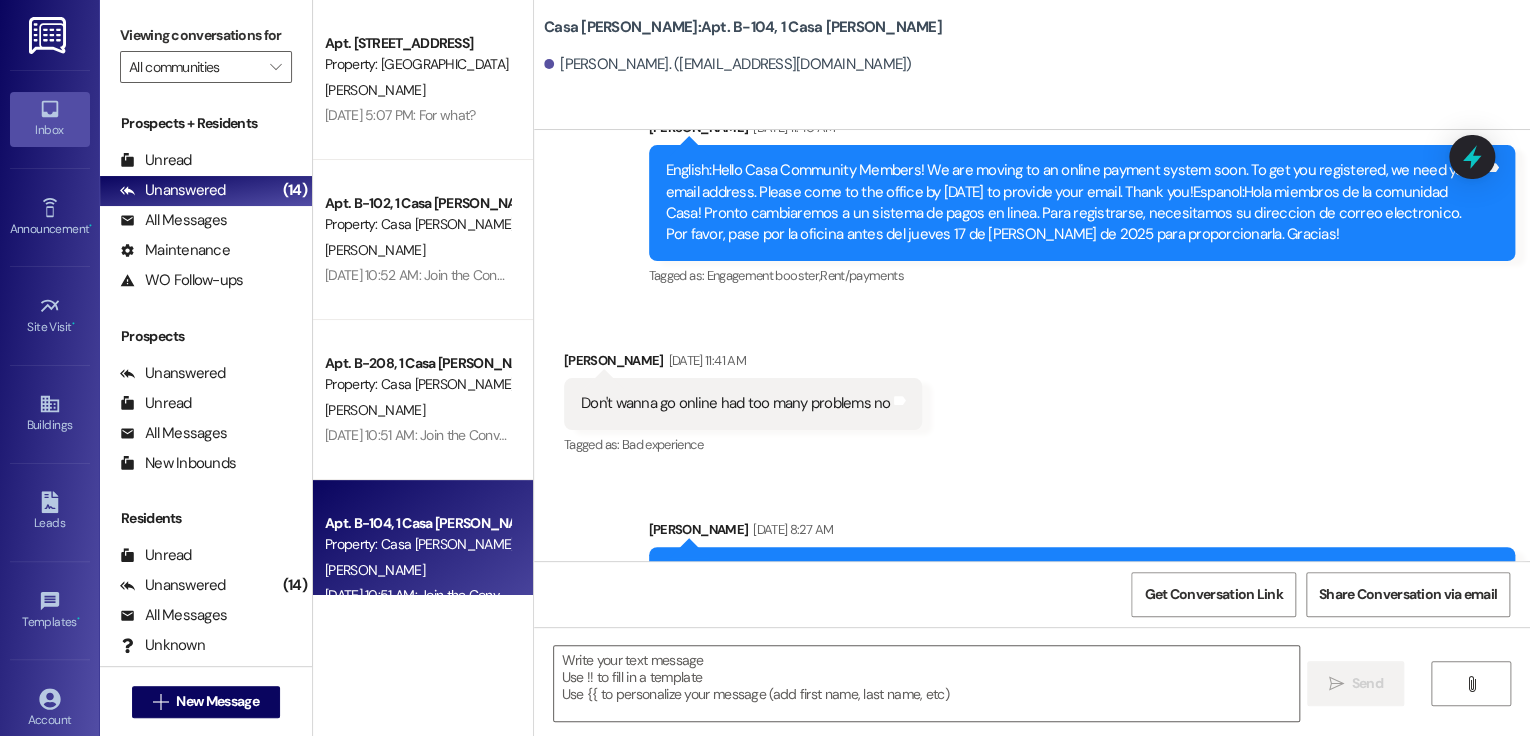 scroll, scrollTop: 42810, scrollLeft: 0, axis: vertical 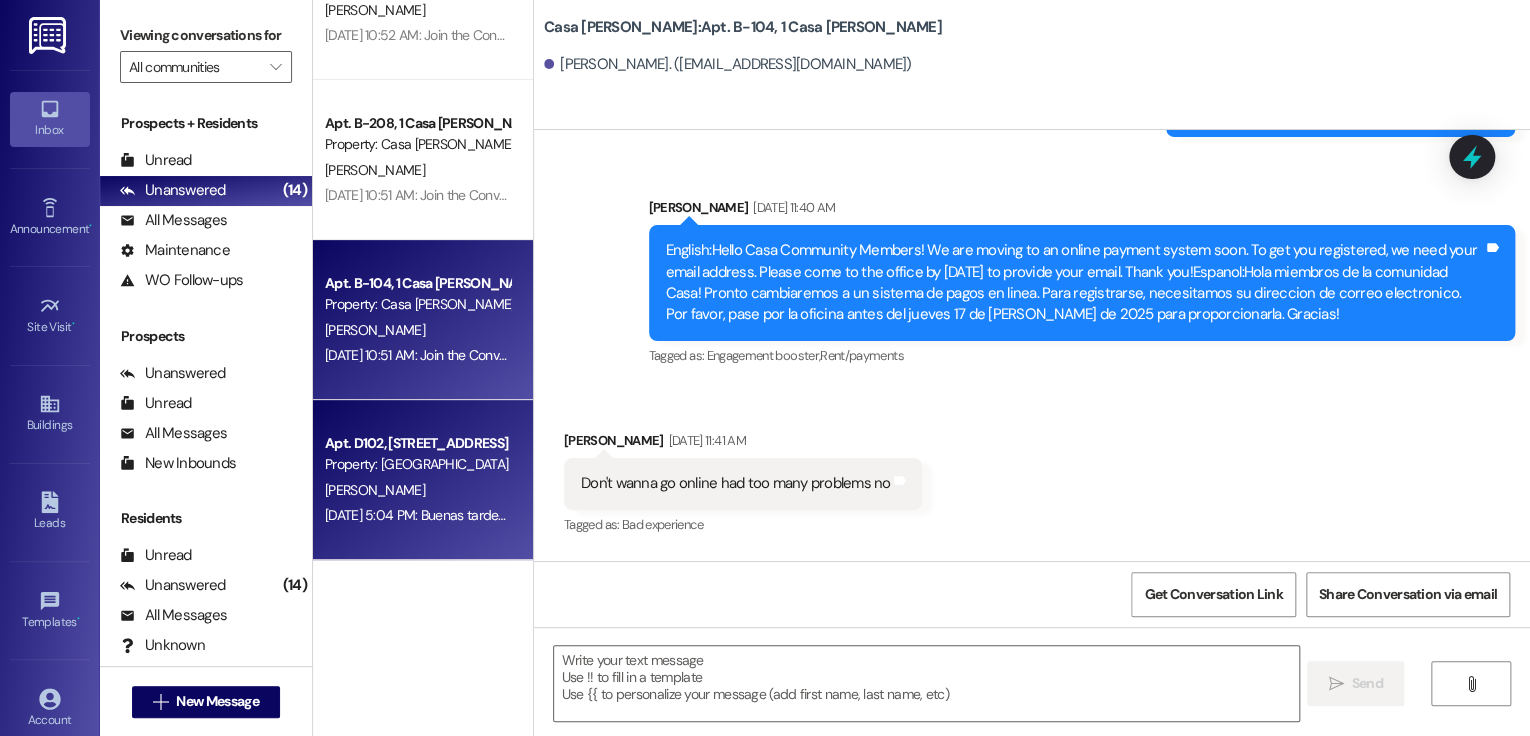 click on "Property: [GEOGRAPHIC_DATA]" at bounding box center [417, 464] 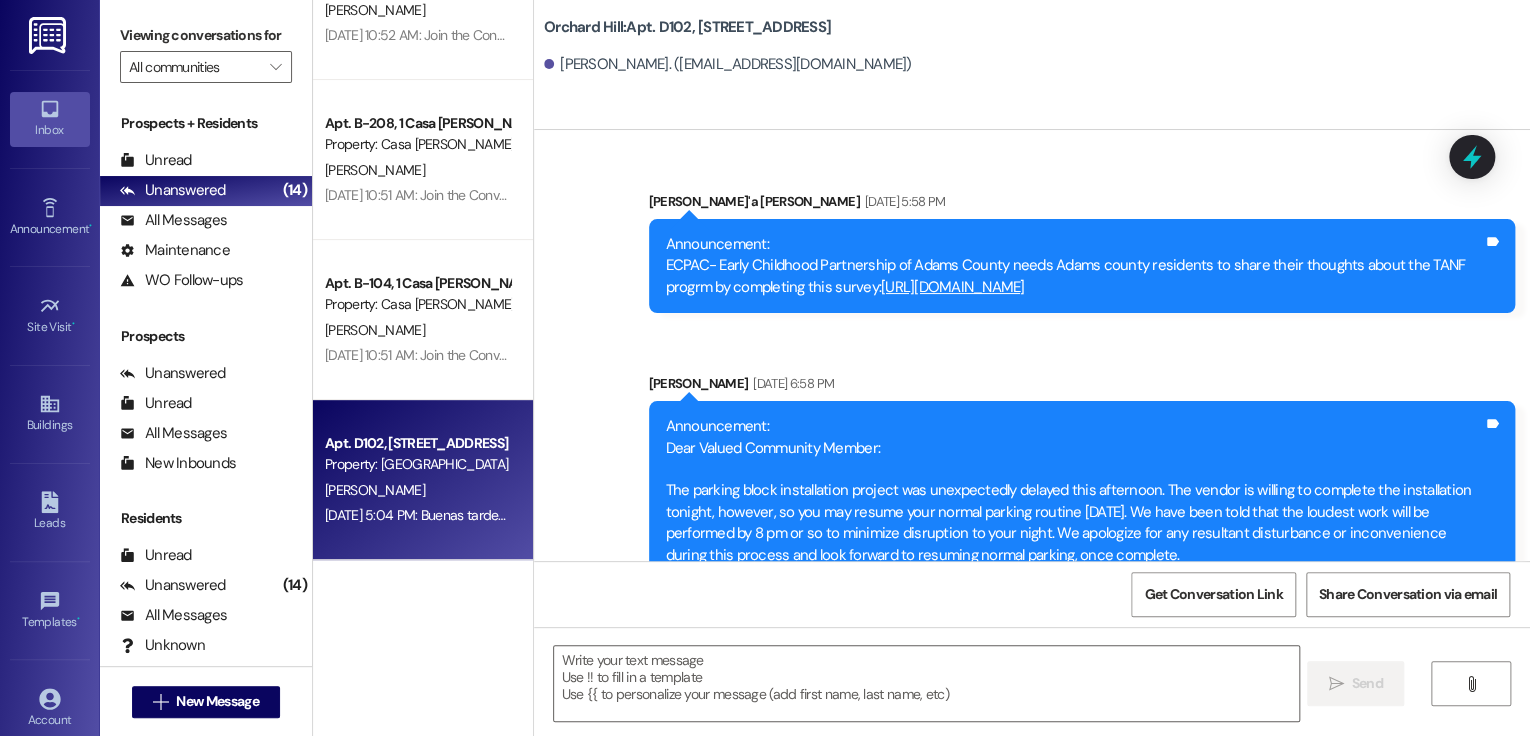 scroll, scrollTop: 29800, scrollLeft: 0, axis: vertical 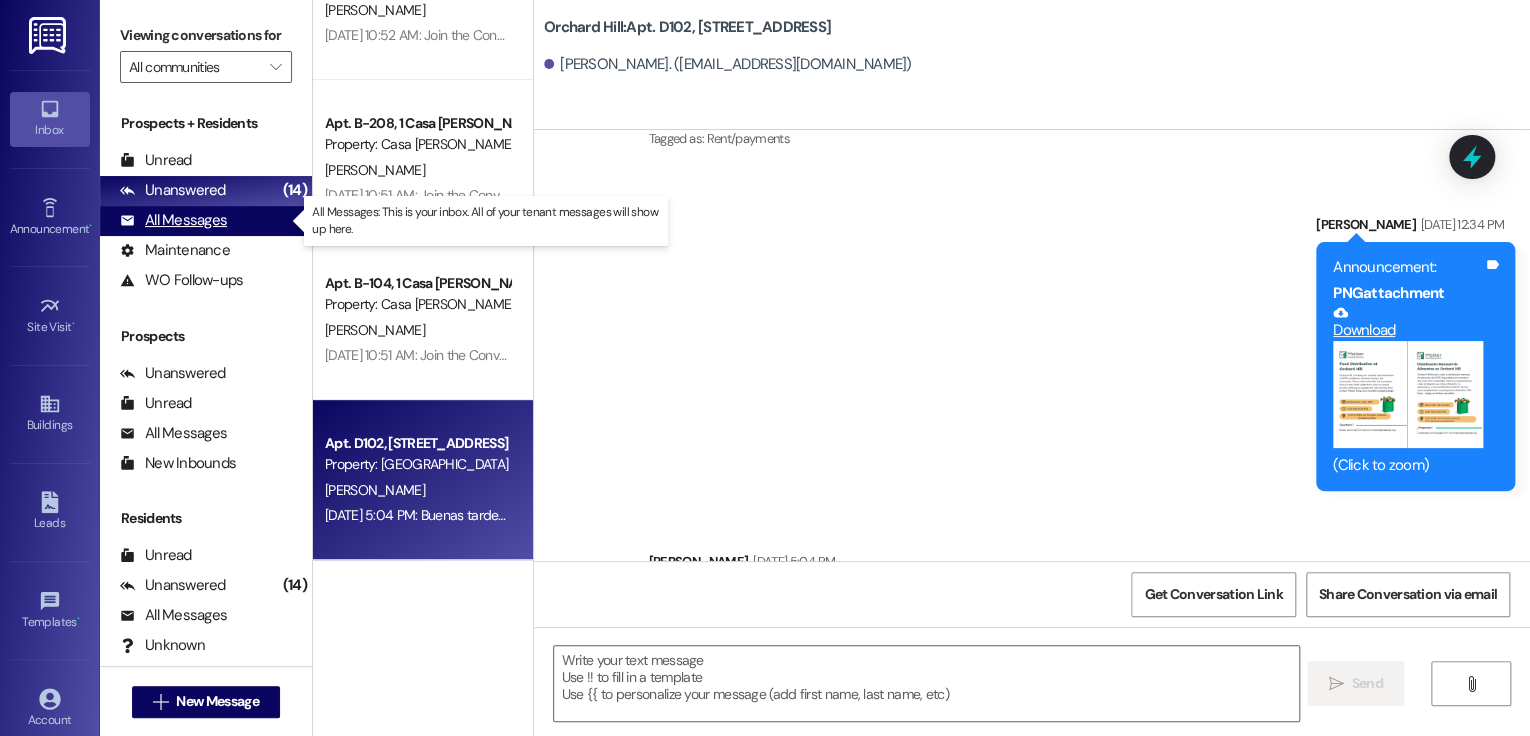 click on "All Messages" at bounding box center [173, 220] 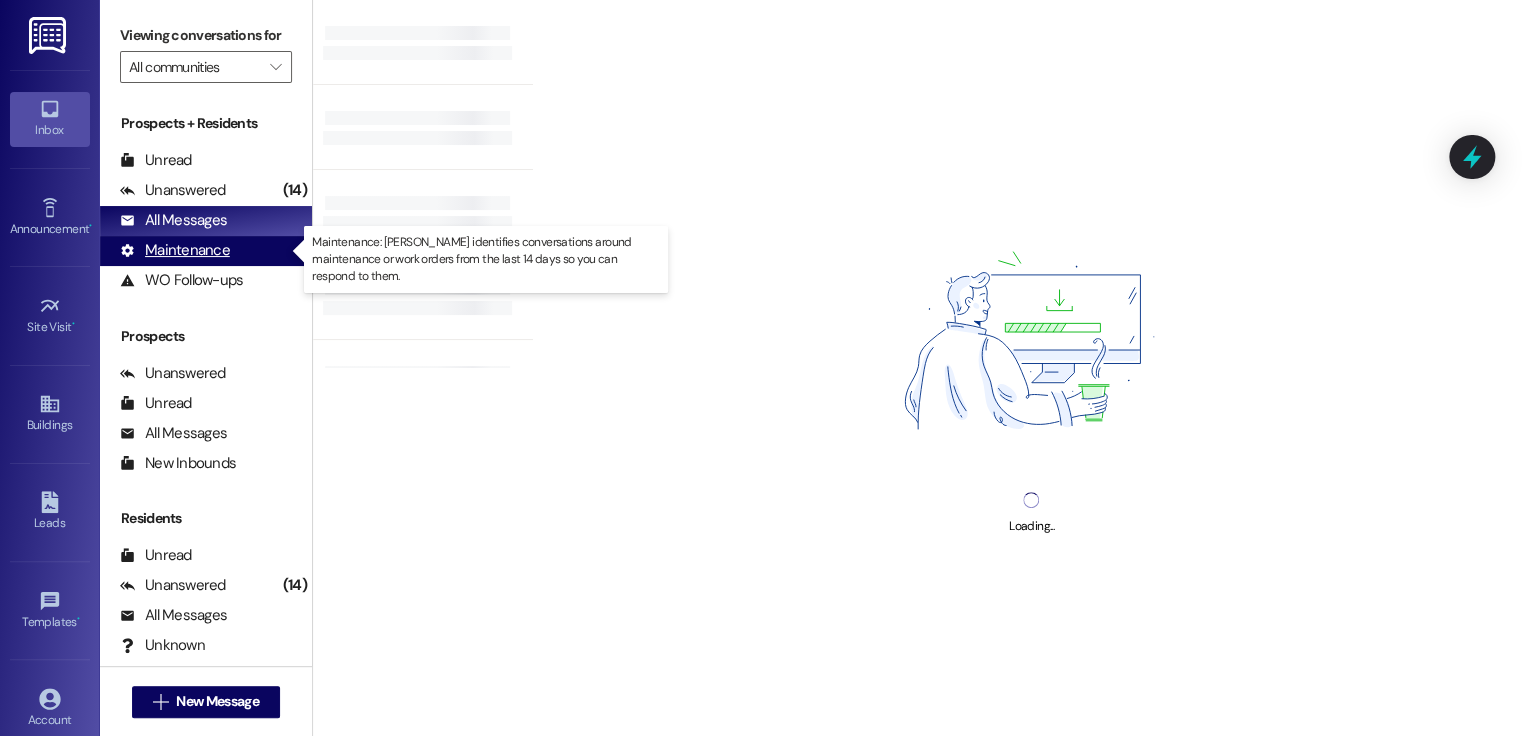 click on "Maintenance" at bounding box center [175, 250] 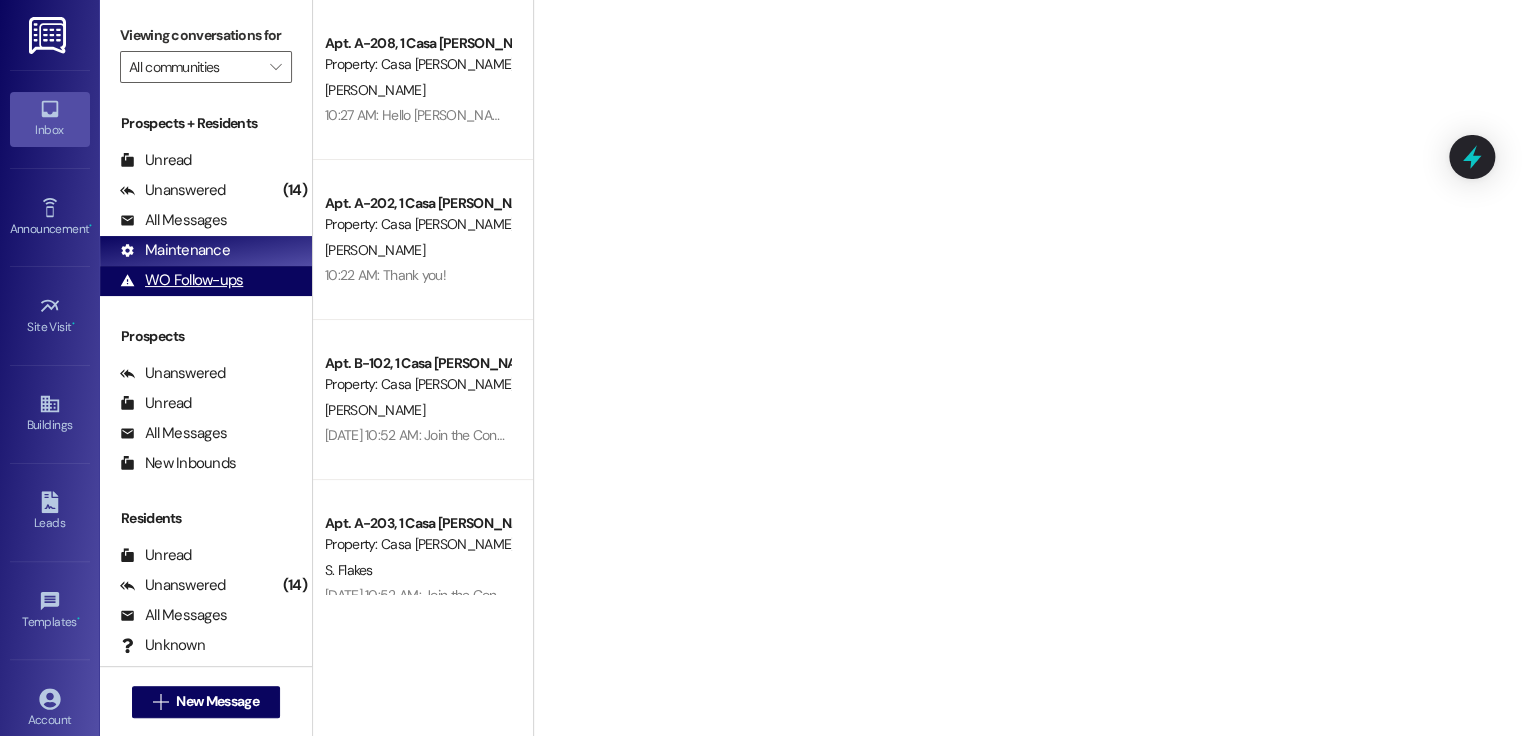 click on "WO Follow-ups" at bounding box center [181, 280] 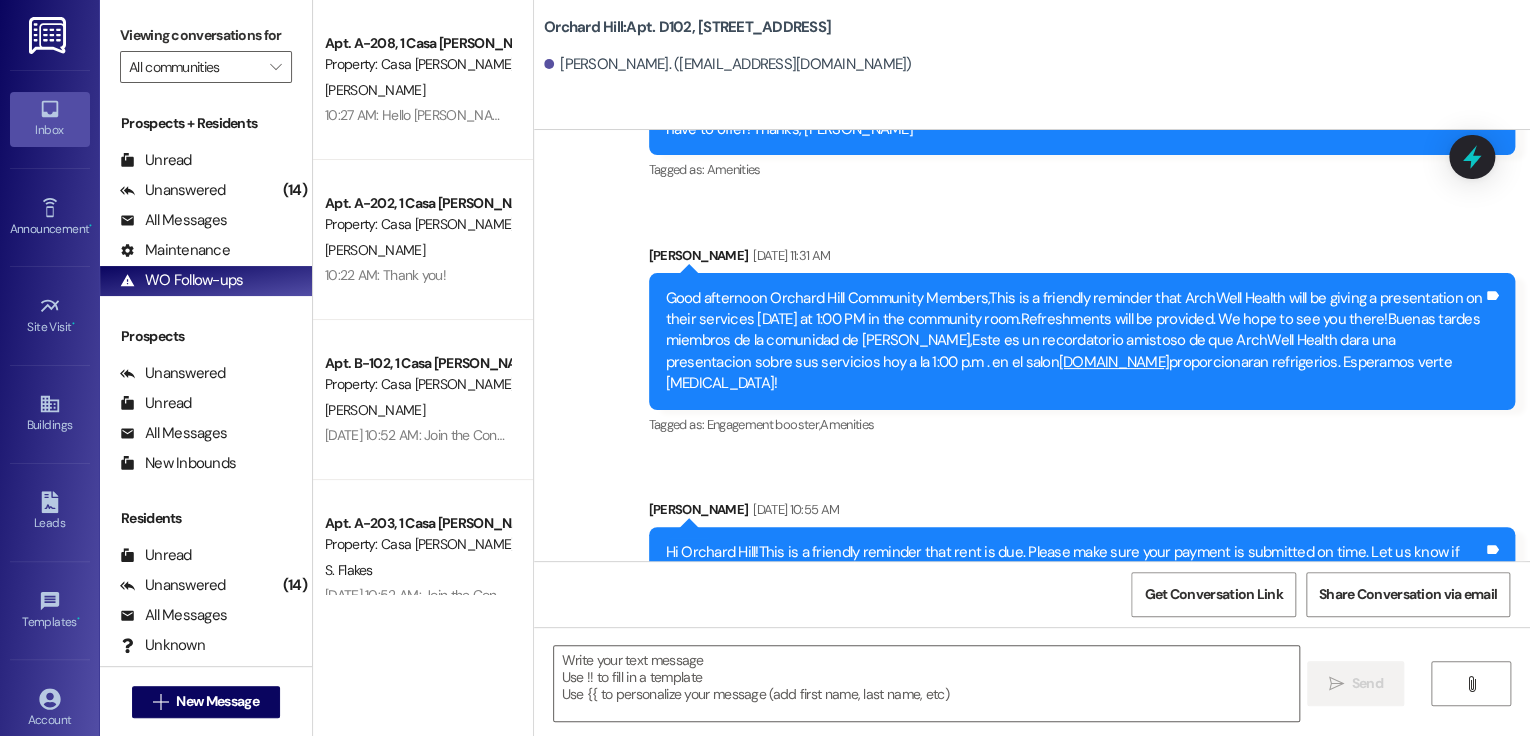 scroll, scrollTop: 28373, scrollLeft: 0, axis: vertical 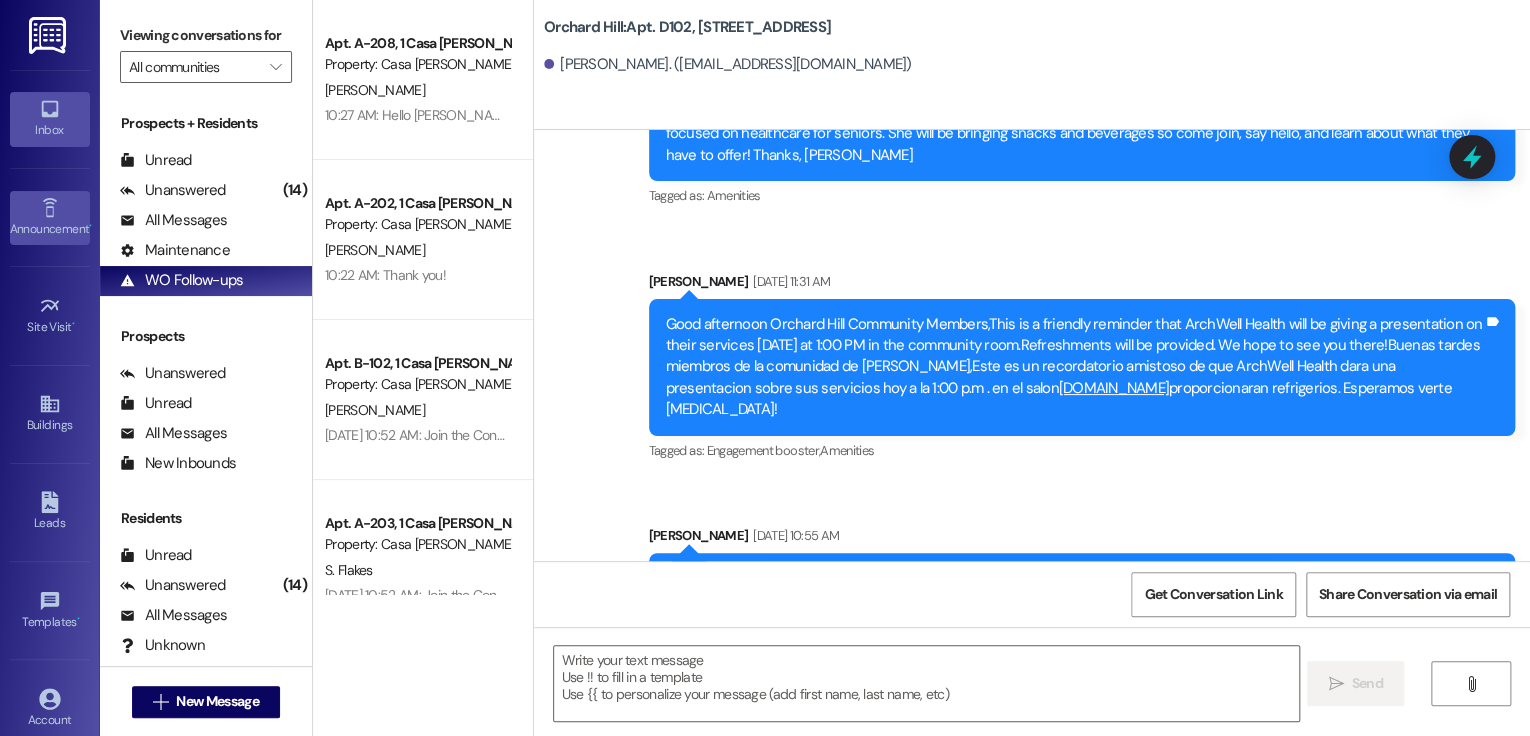 click on "Announcement   •" at bounding box center [50, 218] 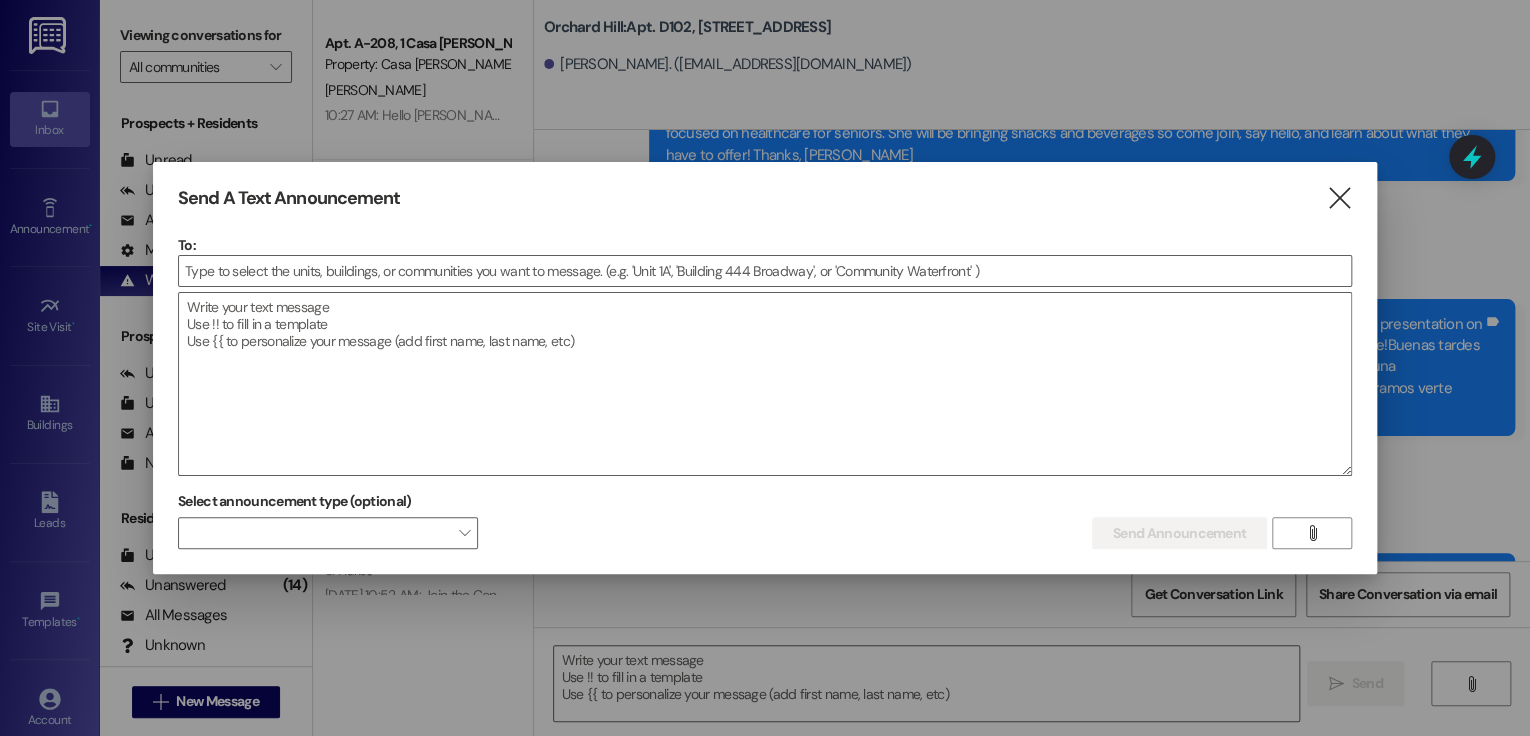 click on "" at bounding box center (1338, 198) 